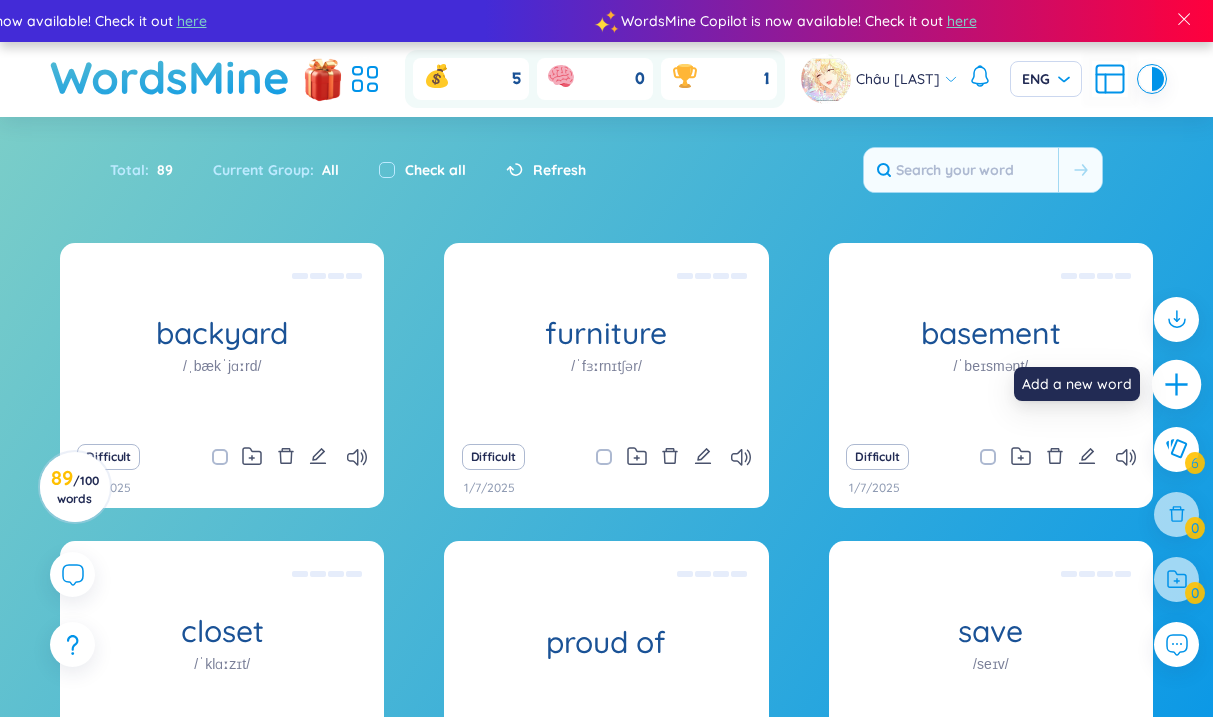 click at bounding box center (1177, 385) 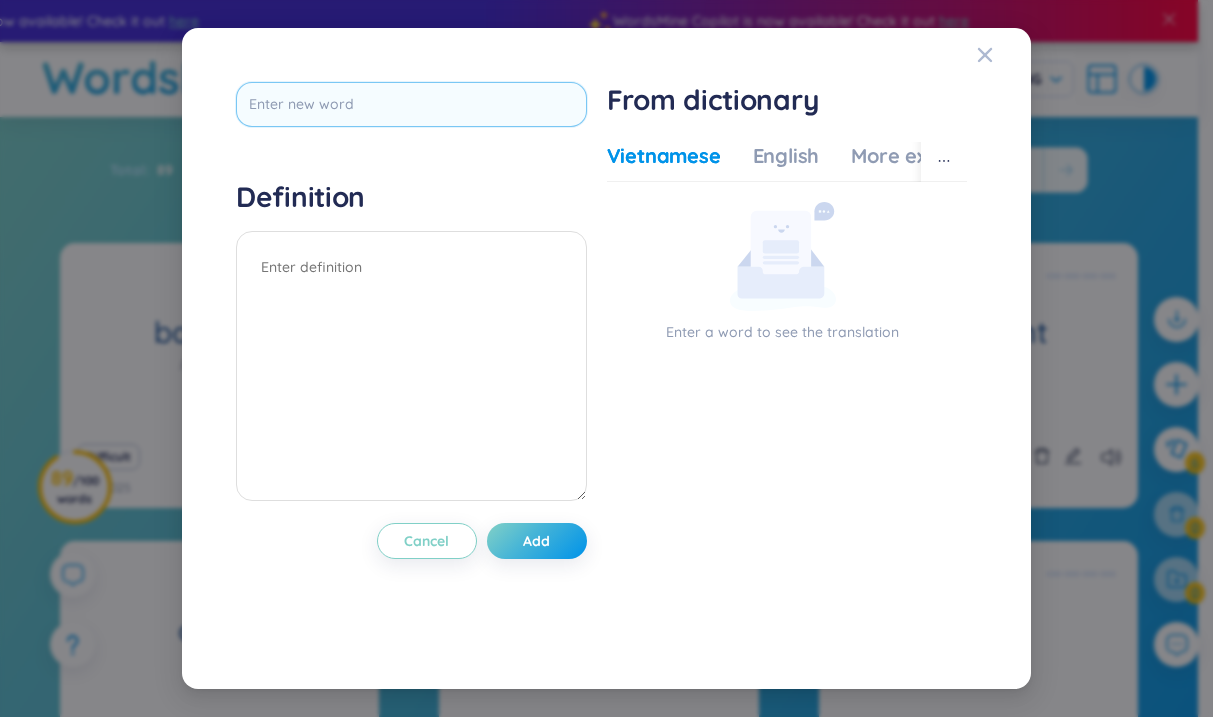 type on "athletics" 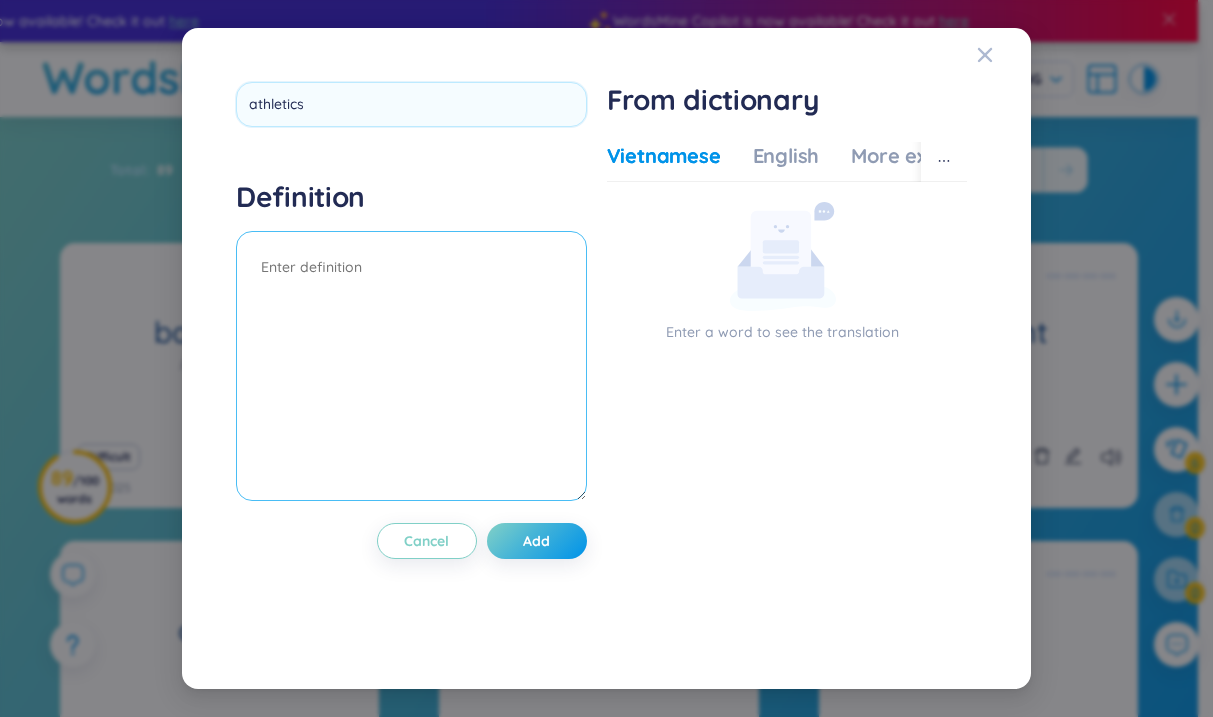click on "Definition" at bounding box center (411, 343) 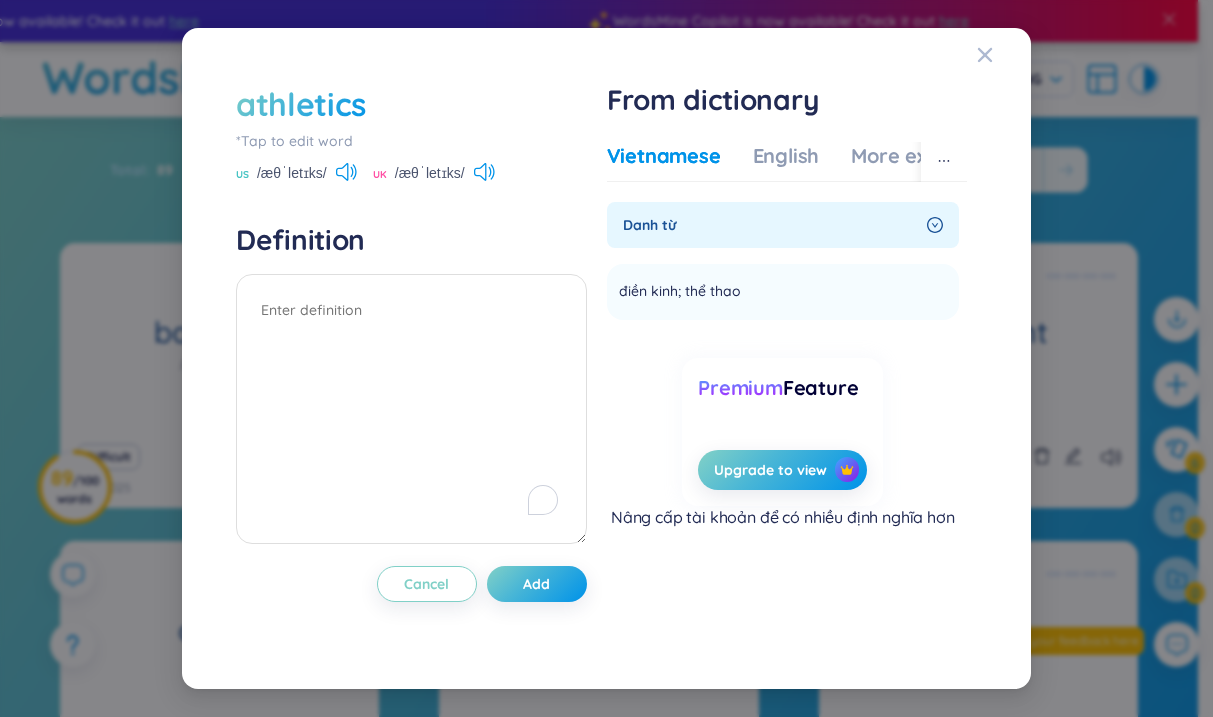 click on "athletics" at bounding box center [411, 104] 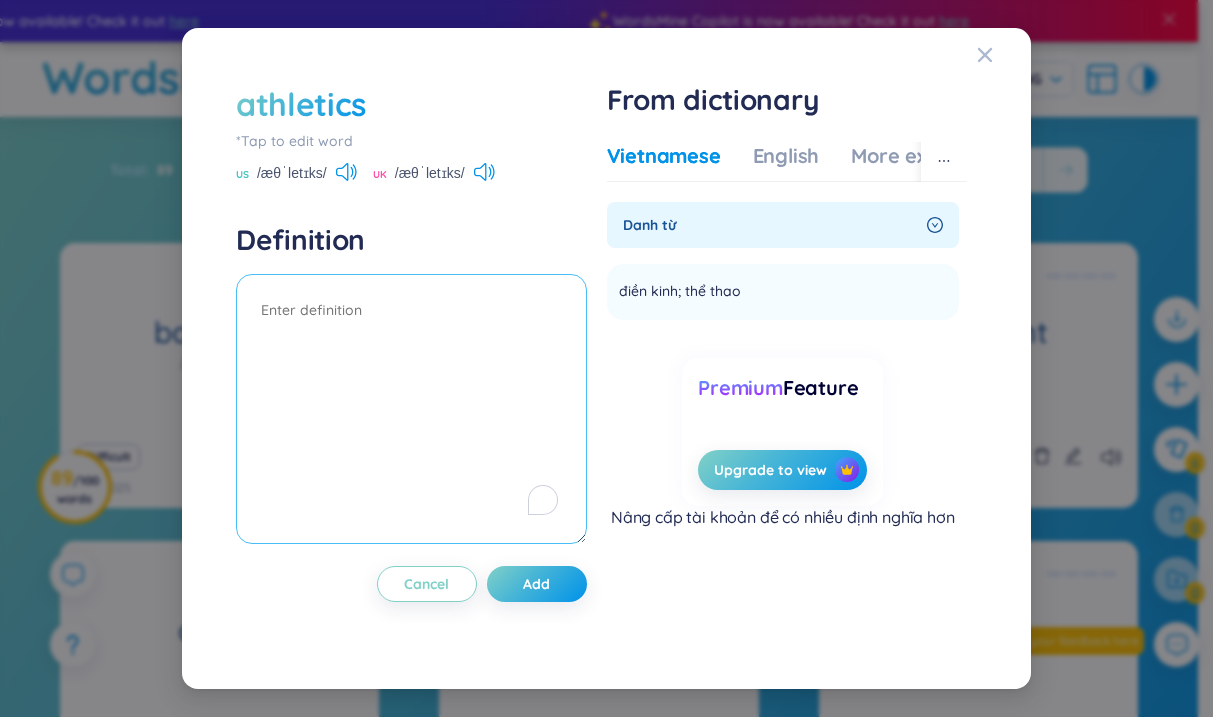 click at bounding box center (411, 409) 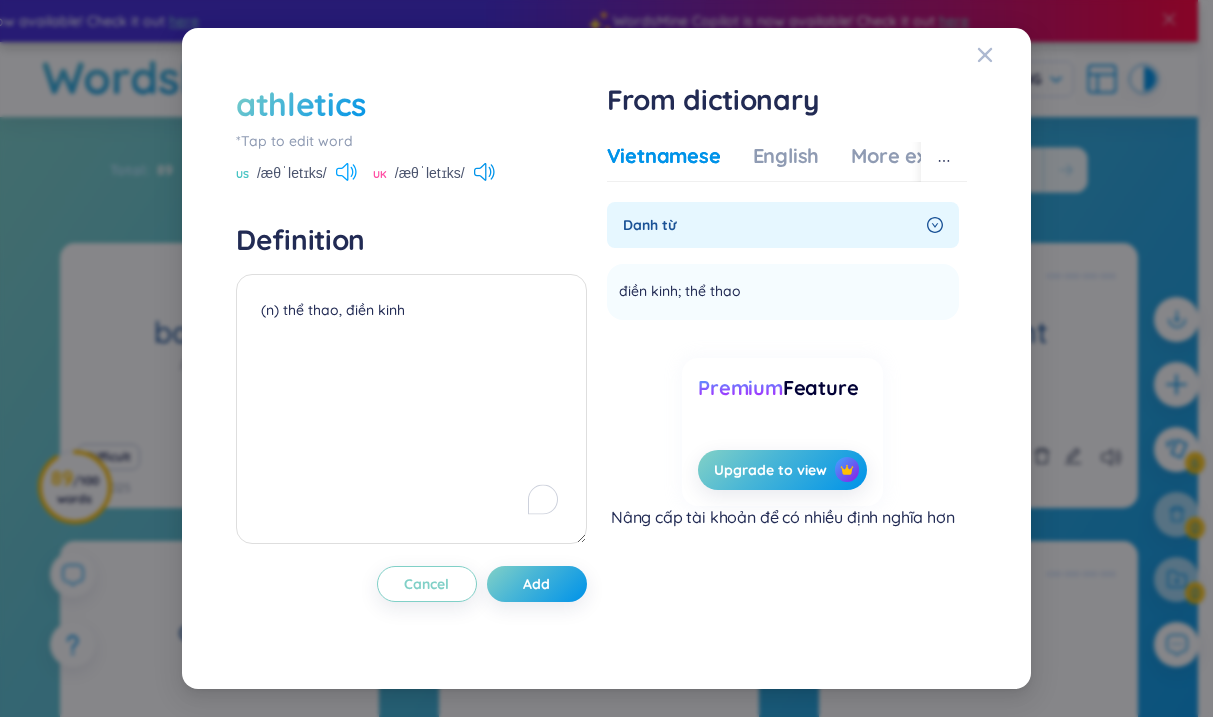 click at bounding box center [342, 172] 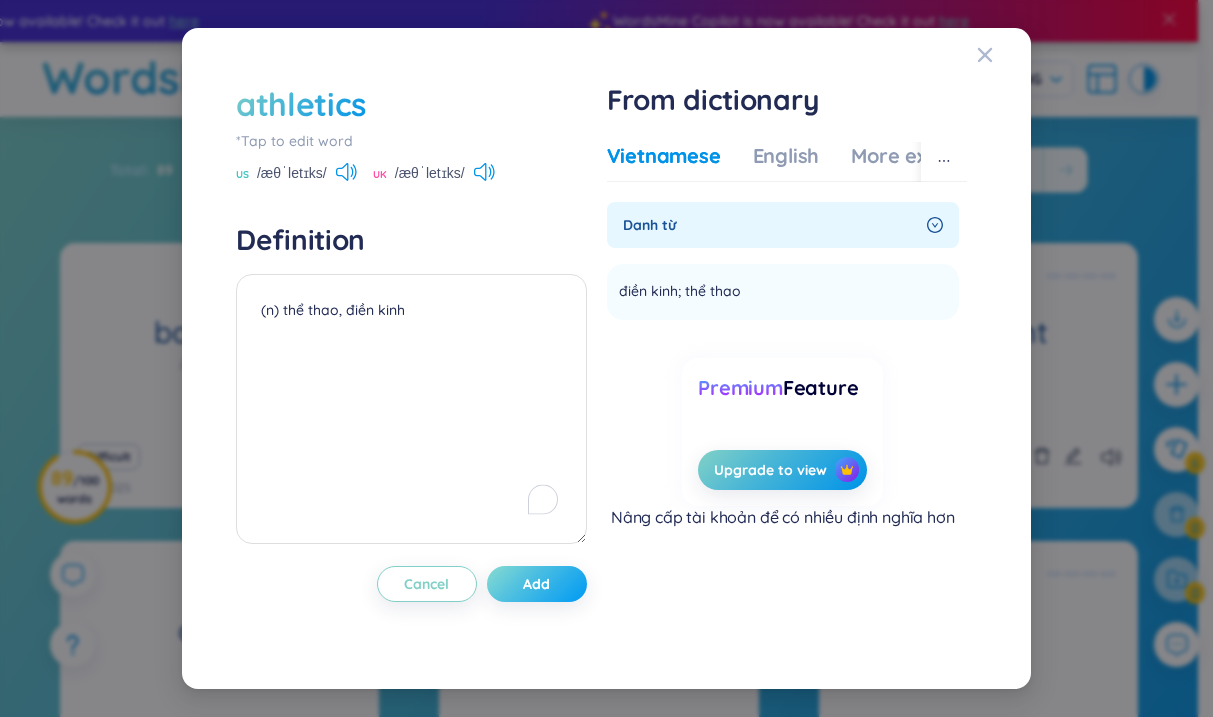 click on "Add" at bounding box center [537, 584] 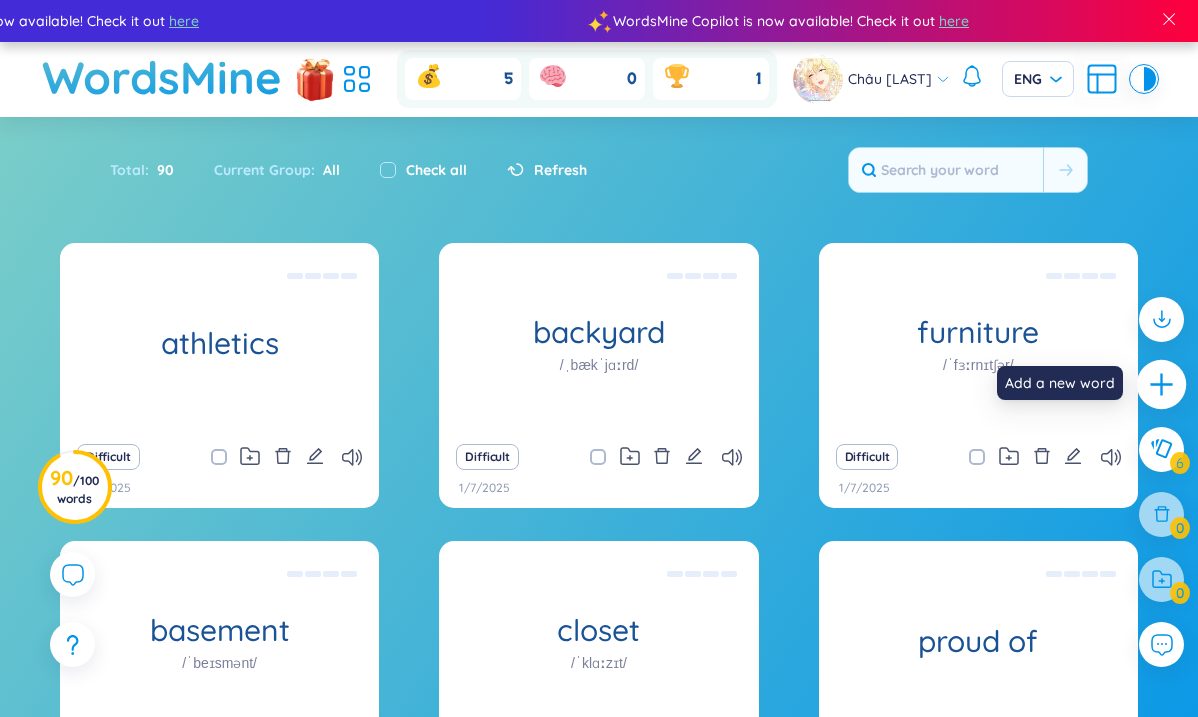 click at bounding box center [1162, 385] 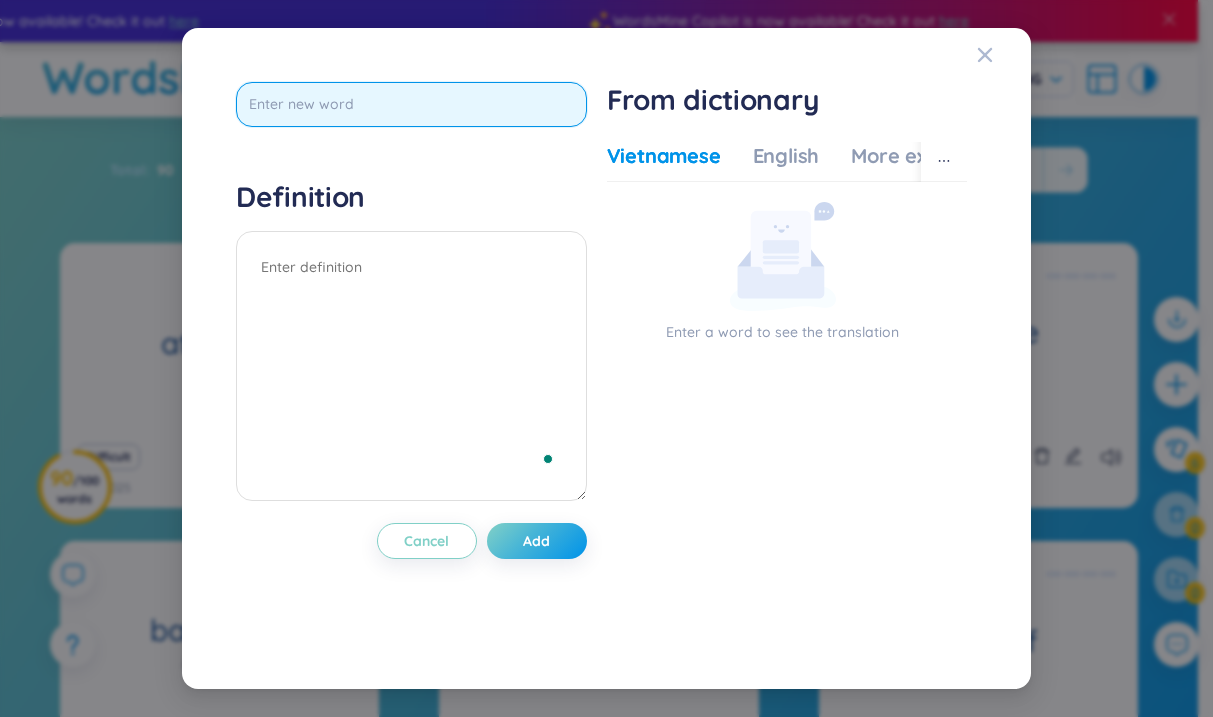 click at bounding box center (411, 104) 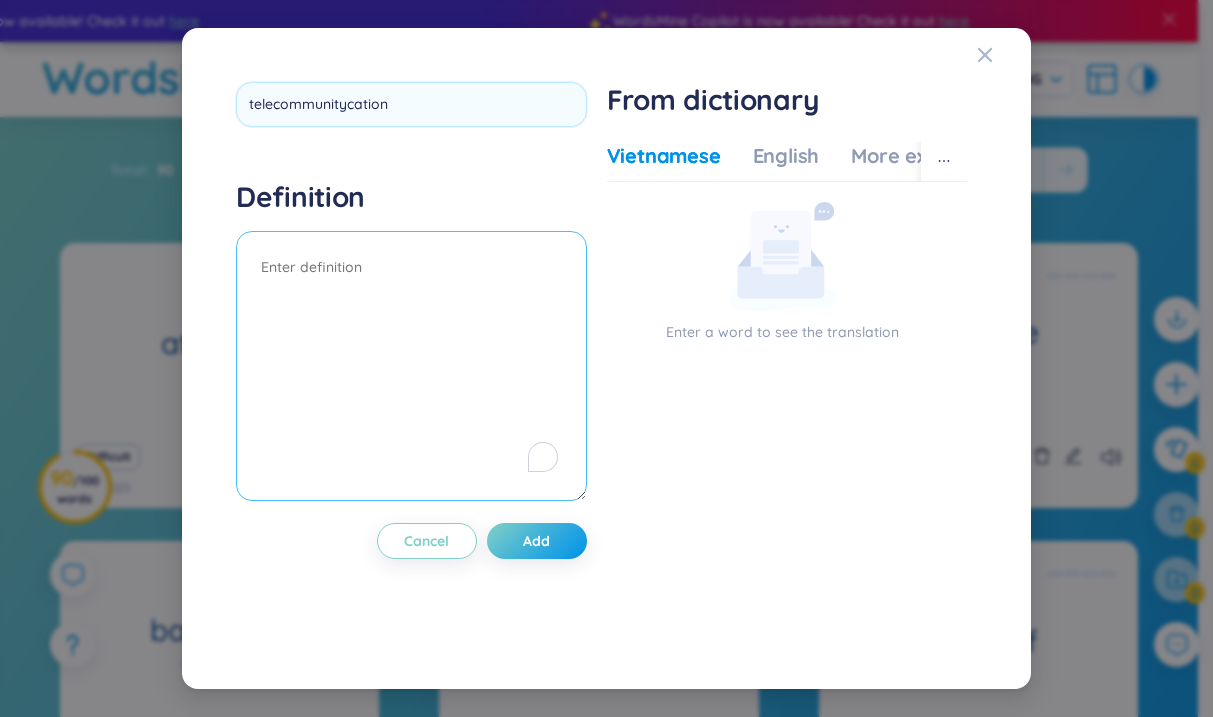 click at bounding box center (411, 366) 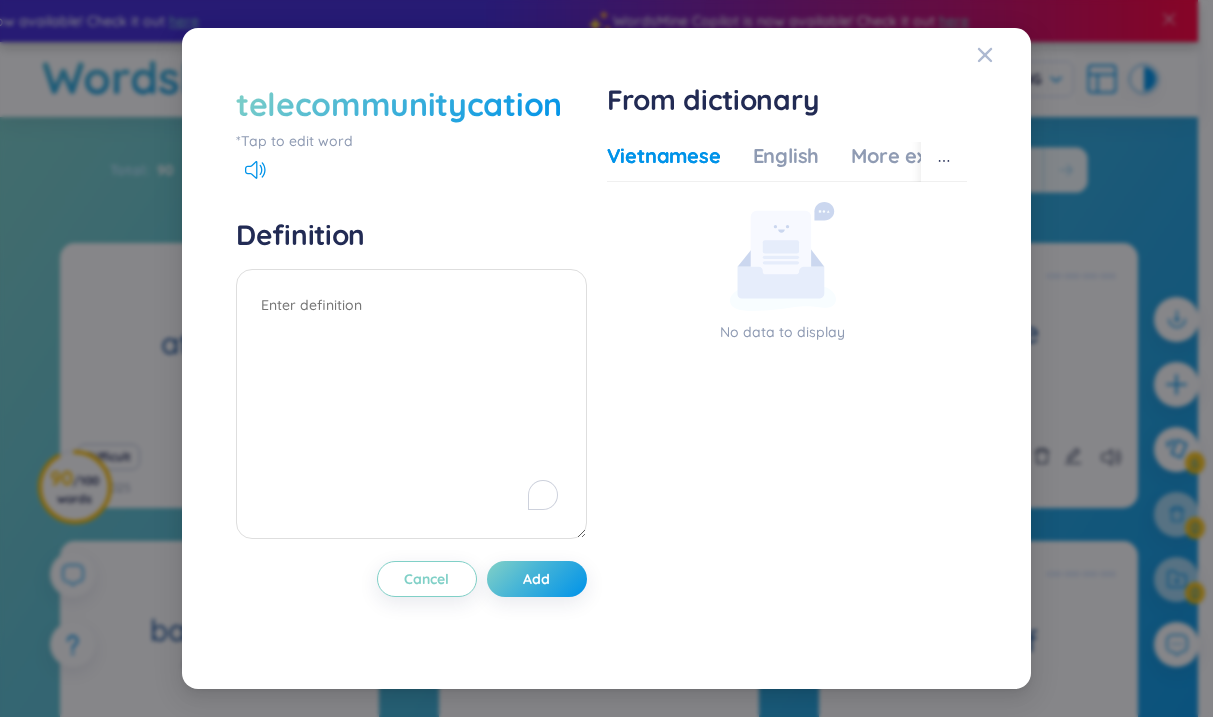 click on "telecommunitycation" at bounding box center (399, 104) 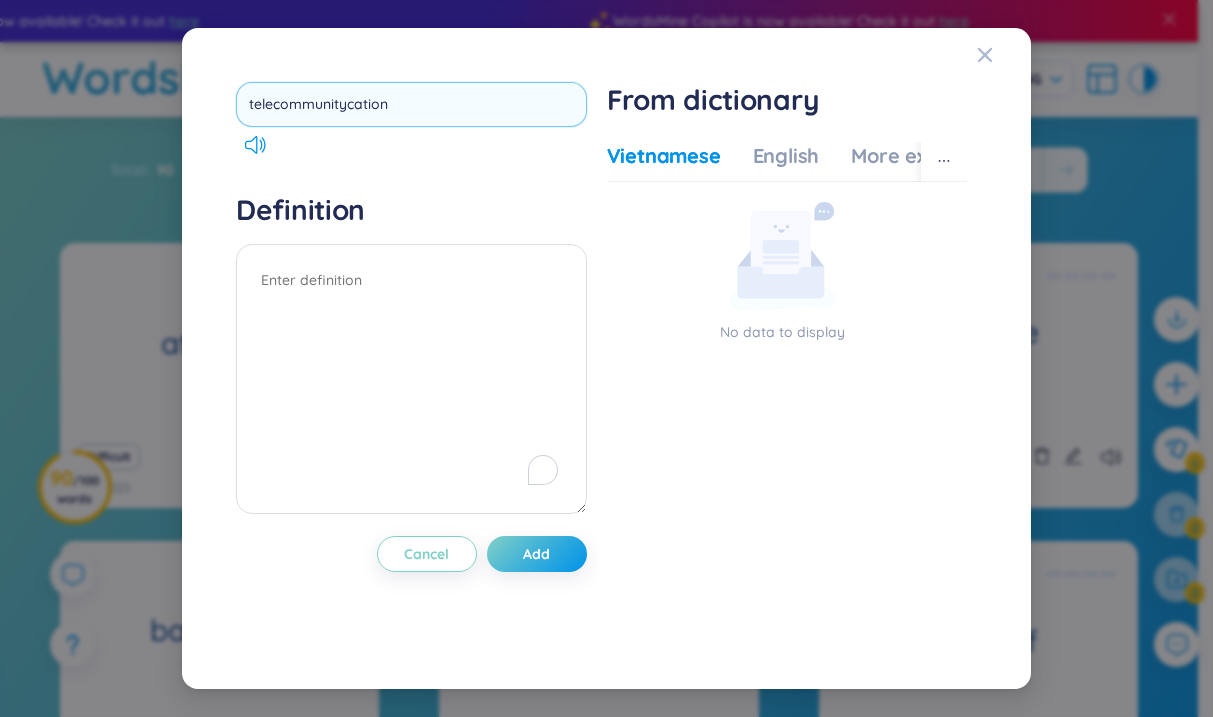 click on "telecommunitycation" at bounding box center [411, 104] 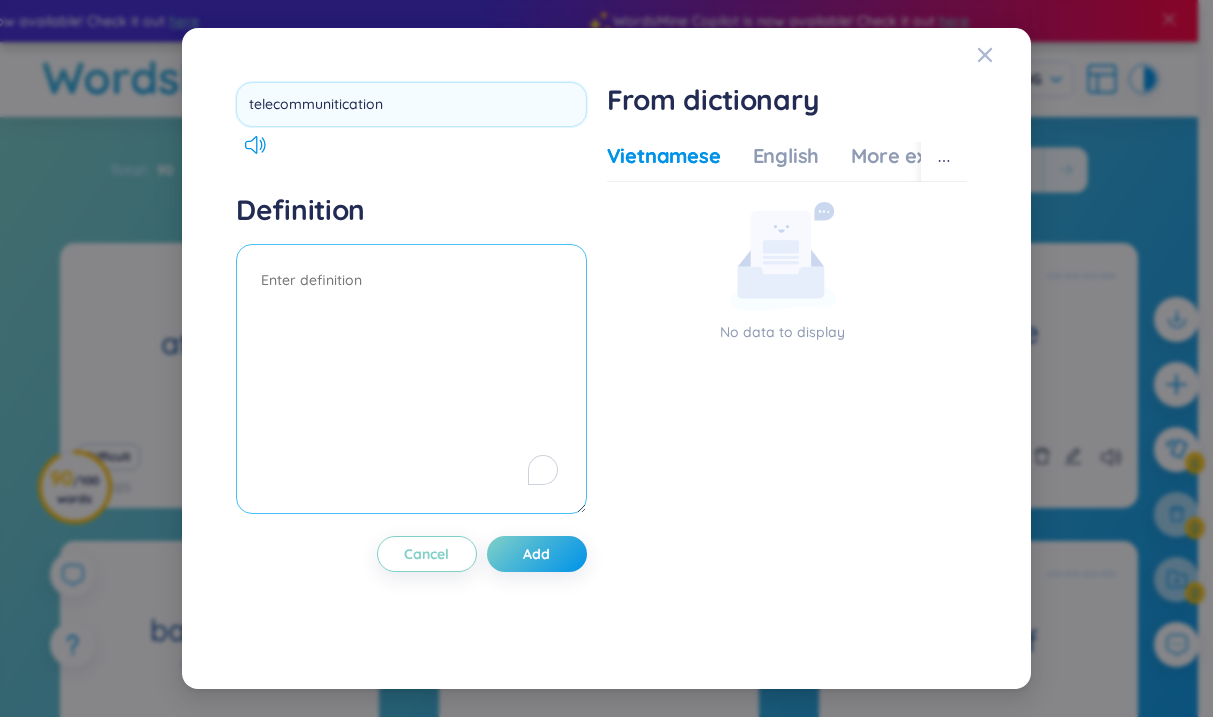 click at bounding box center (411, 379) 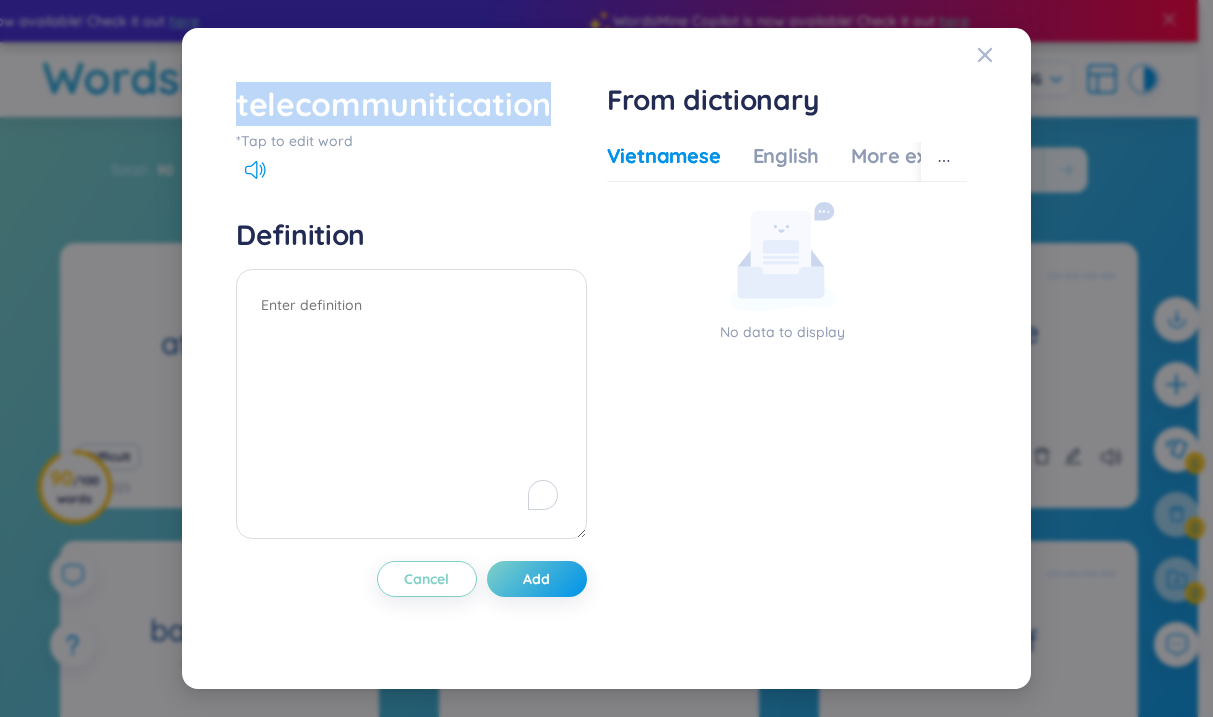 drag, startPoint x: 551, startPoint y: 105, endPoint x: 225, endPoint y: 104, distance: 326.00153 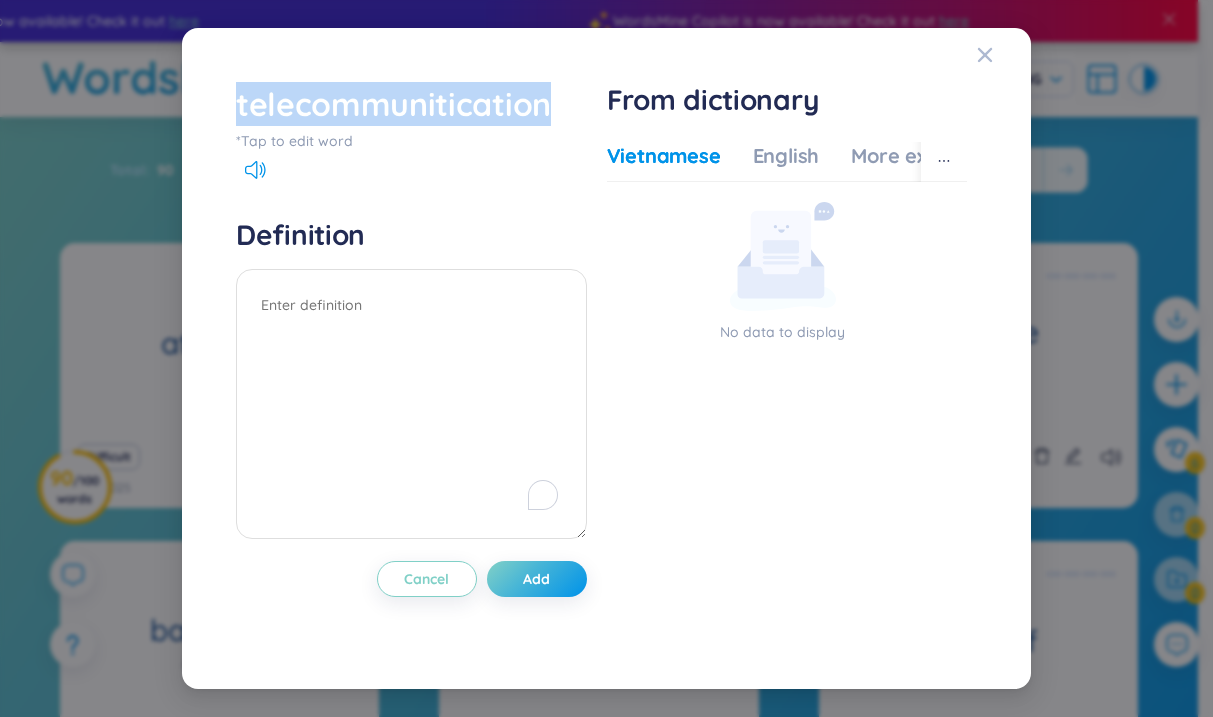click on "telecommunitication *Tap to edit word Definition Cancel Add From dictionary Vietnamese English More examples No data to display" at bounding box center (606, 359) 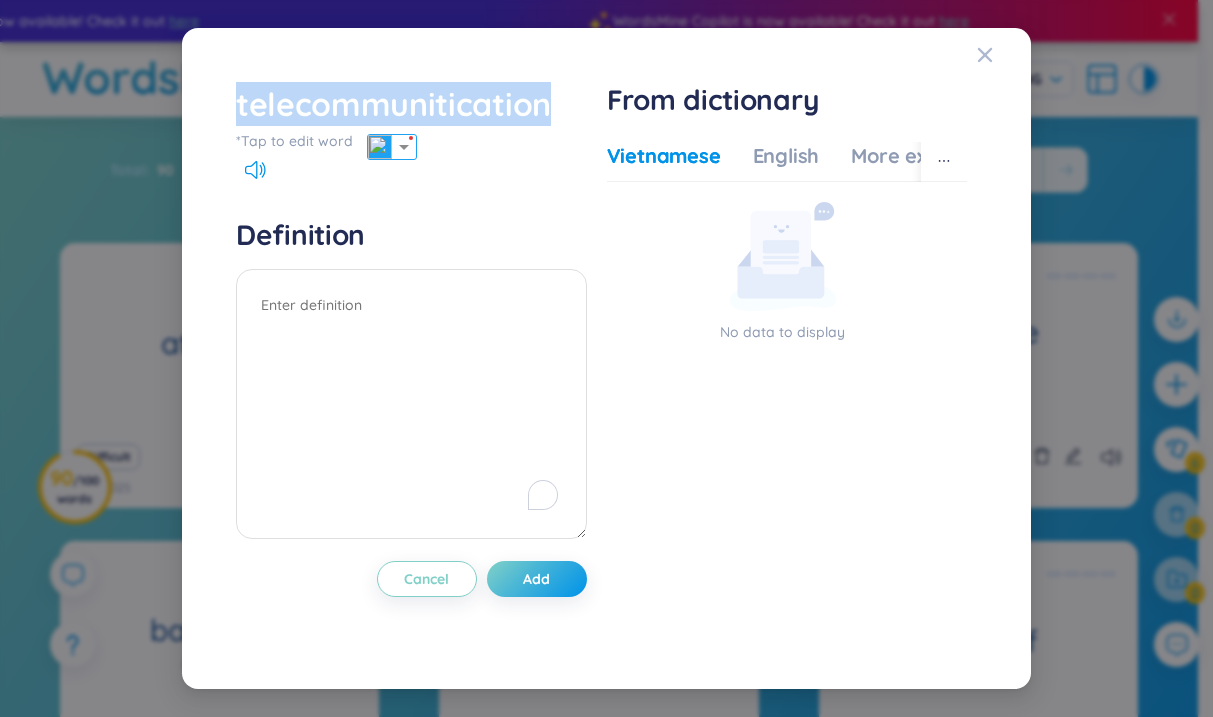 copy on "telecommunitication" 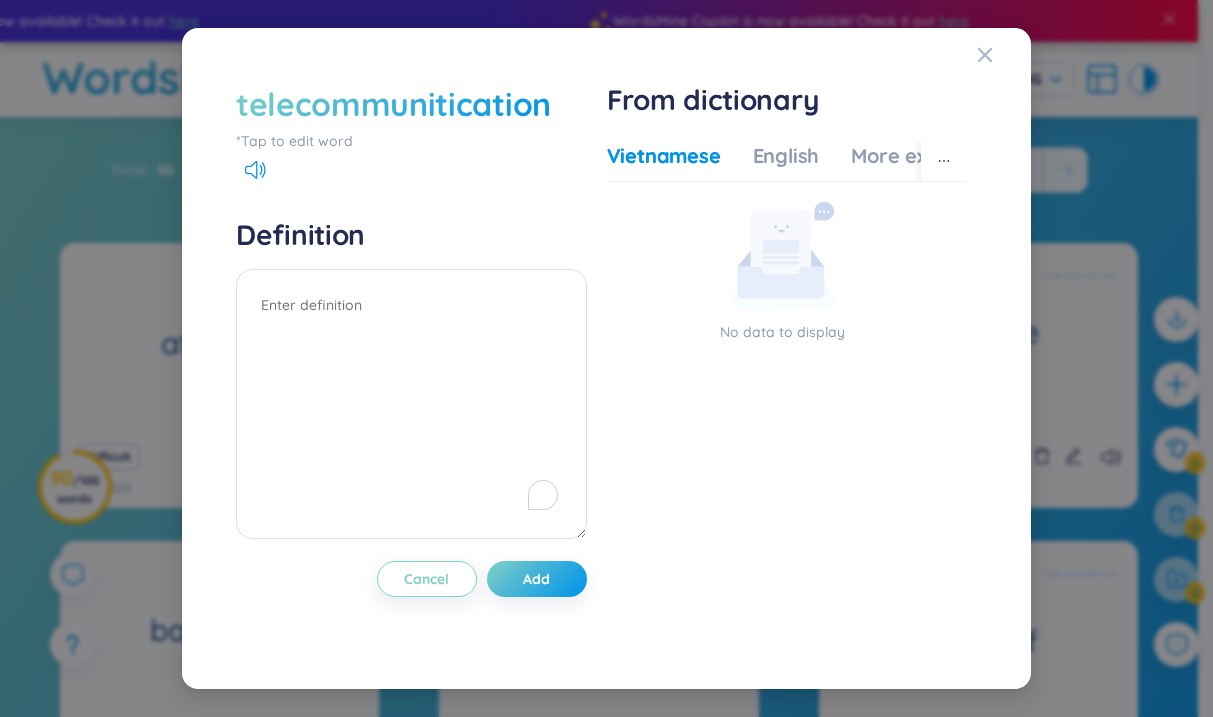 click on "telecommunitication" at bounding box center [393, 104] 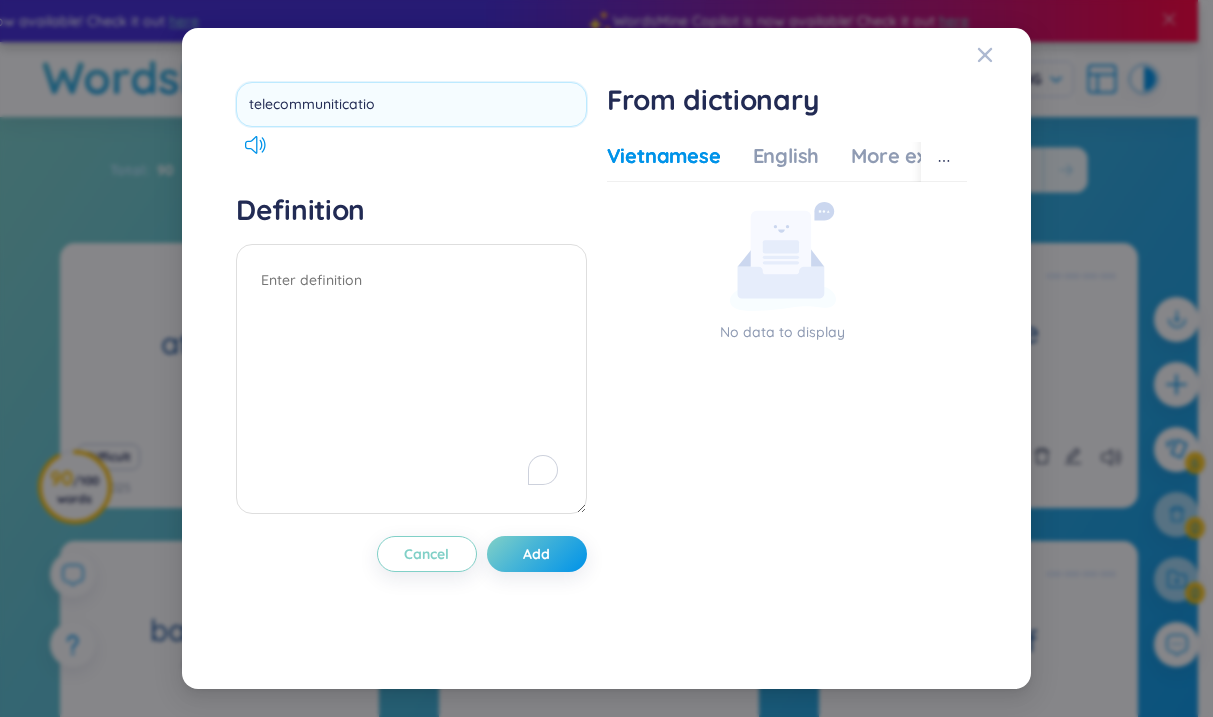 drag, startPoint x: 404, startPoint y: 108, endPoint x: 234, endPoint y: 96, distance: 170.423 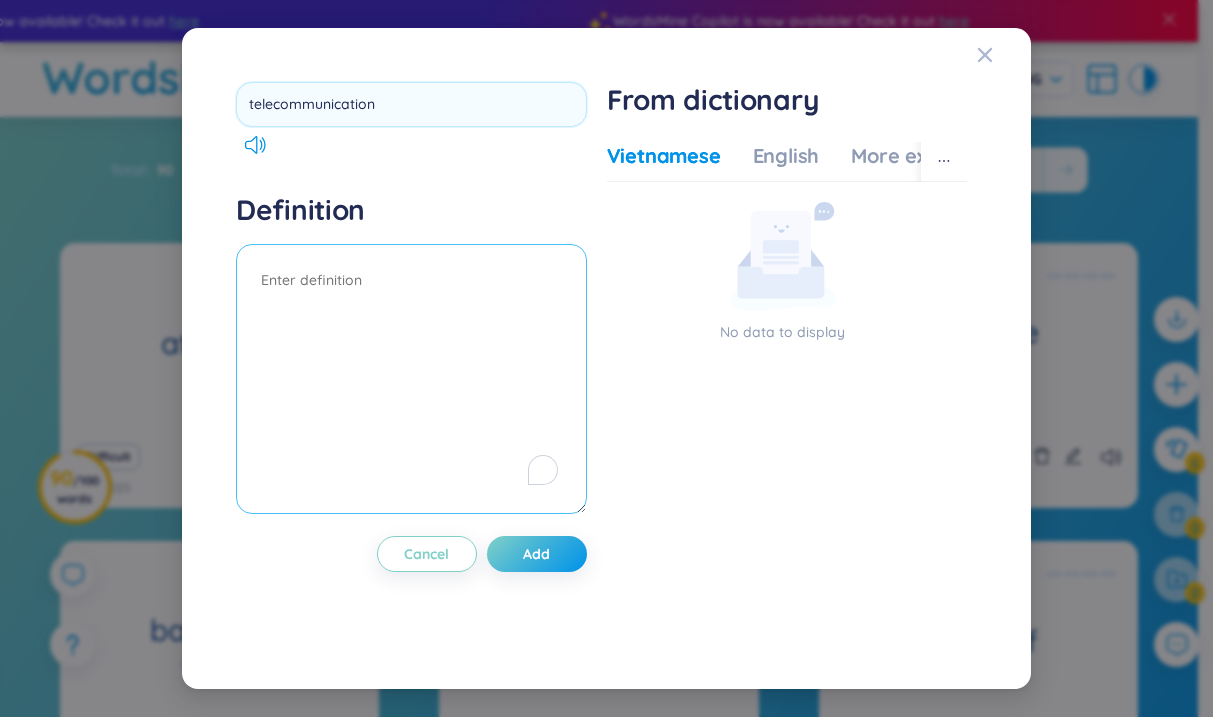 click at bounding box center [411, 379] 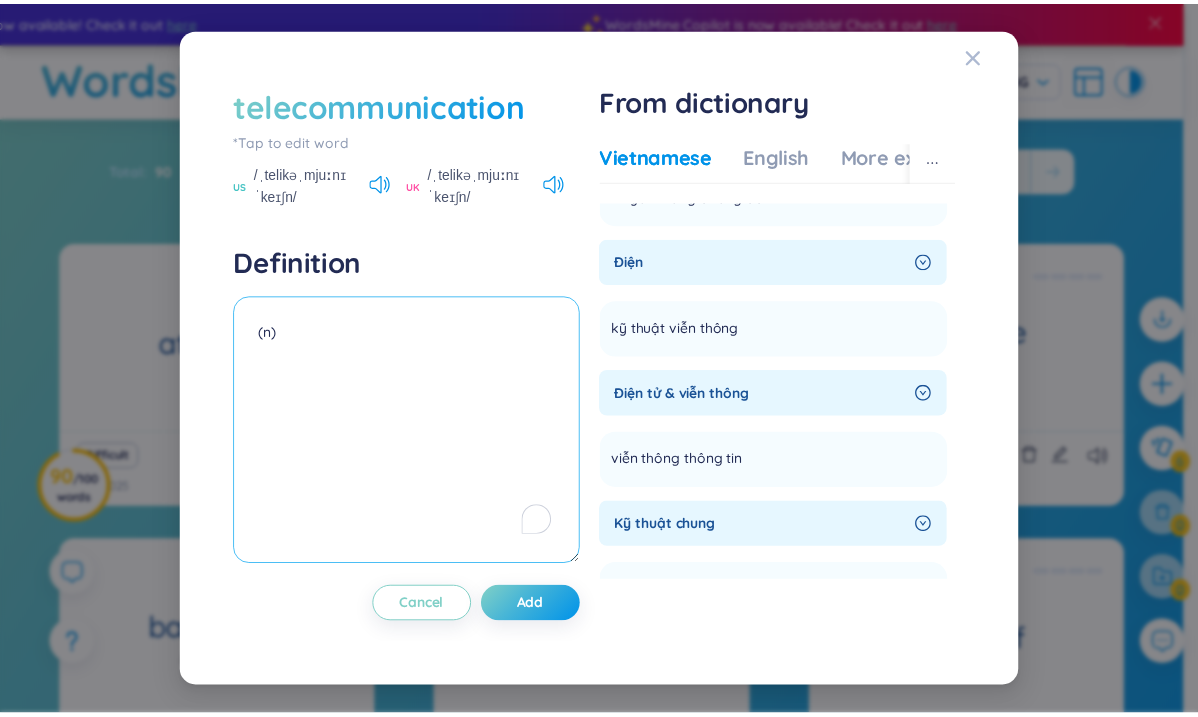 scroll, scrollTop: 557, scrollLeft: 0, axis: vertical 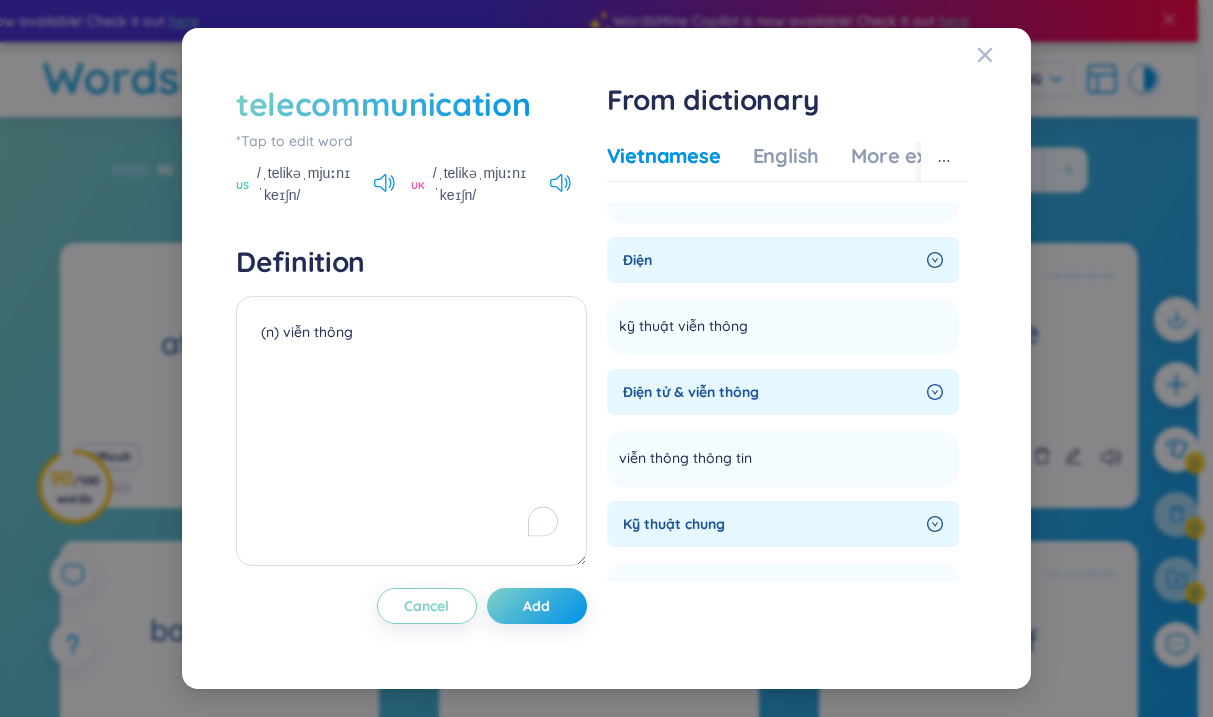 click on "telecommunication *Tap to edit word US /ˌtelikəˌmjuːnɪˈkeɪʃn/ UK /ˌtelikəˌmjuːnɪˈkeɪʃn/" at bounding box center (411, 144) 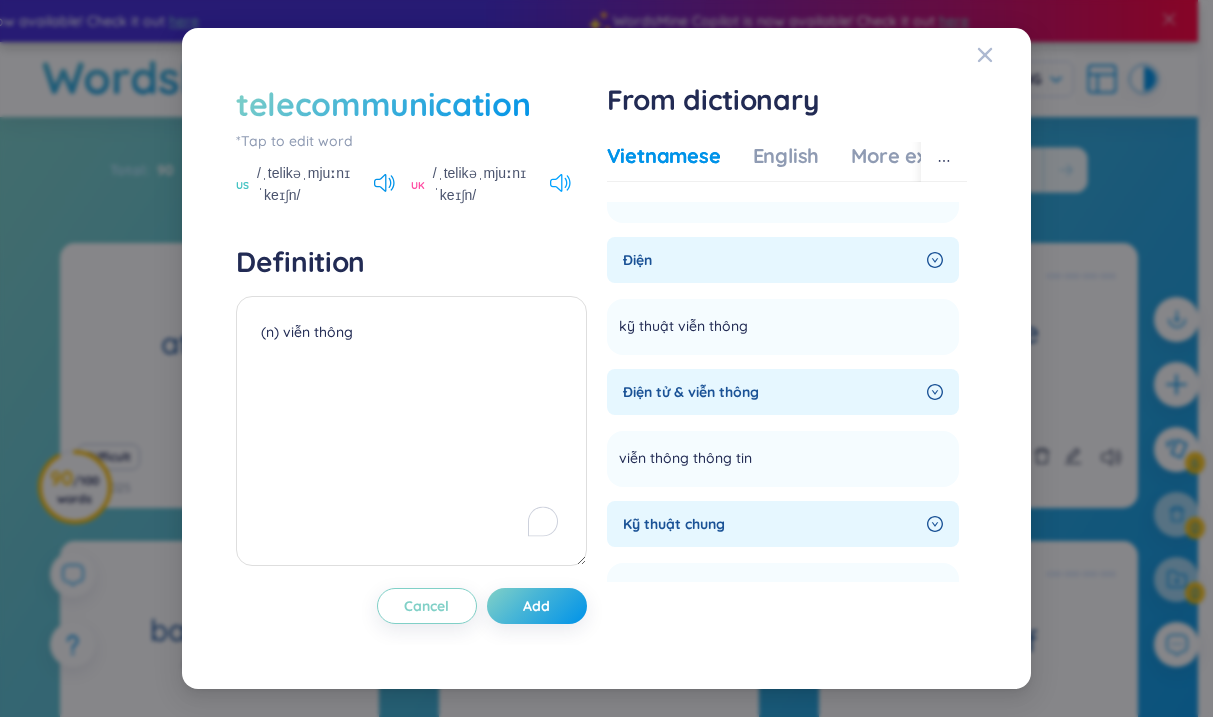 click at bounding box center [560, 183] 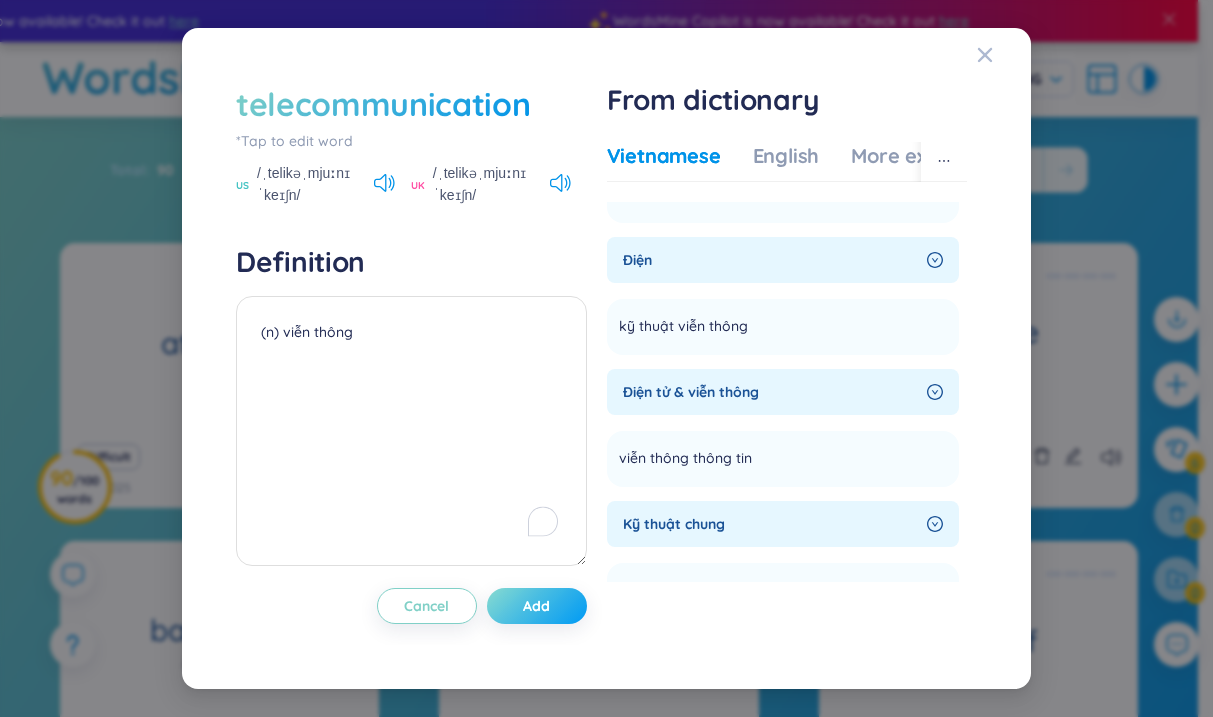 click on "Add" at bounding box center [537, 606] 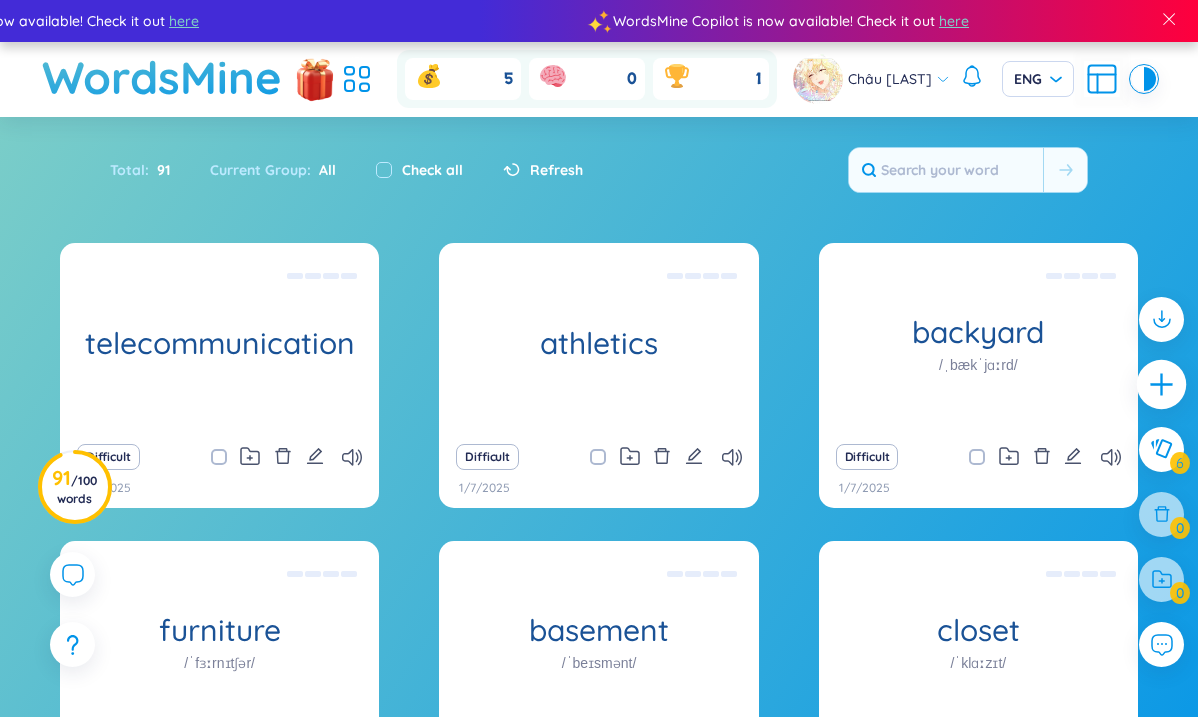 click at bounding box center (1162, 385) 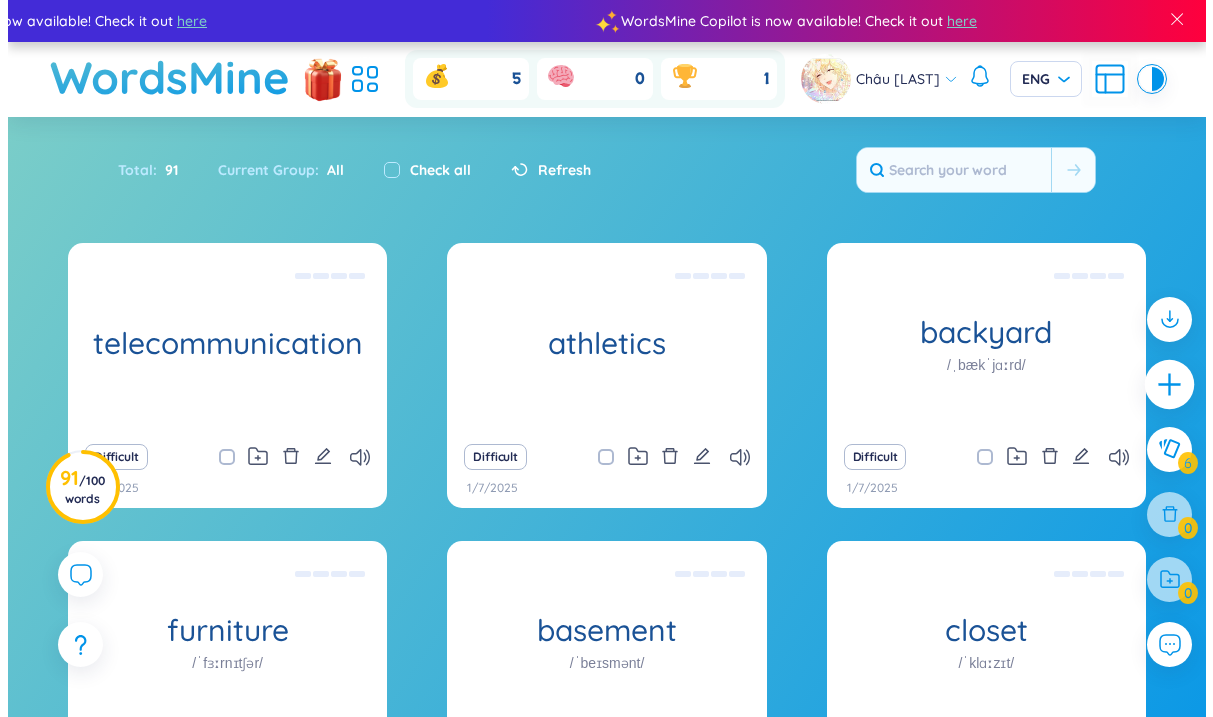 scroll, scrollTop: 0, scrollLeft: 0, axis: both 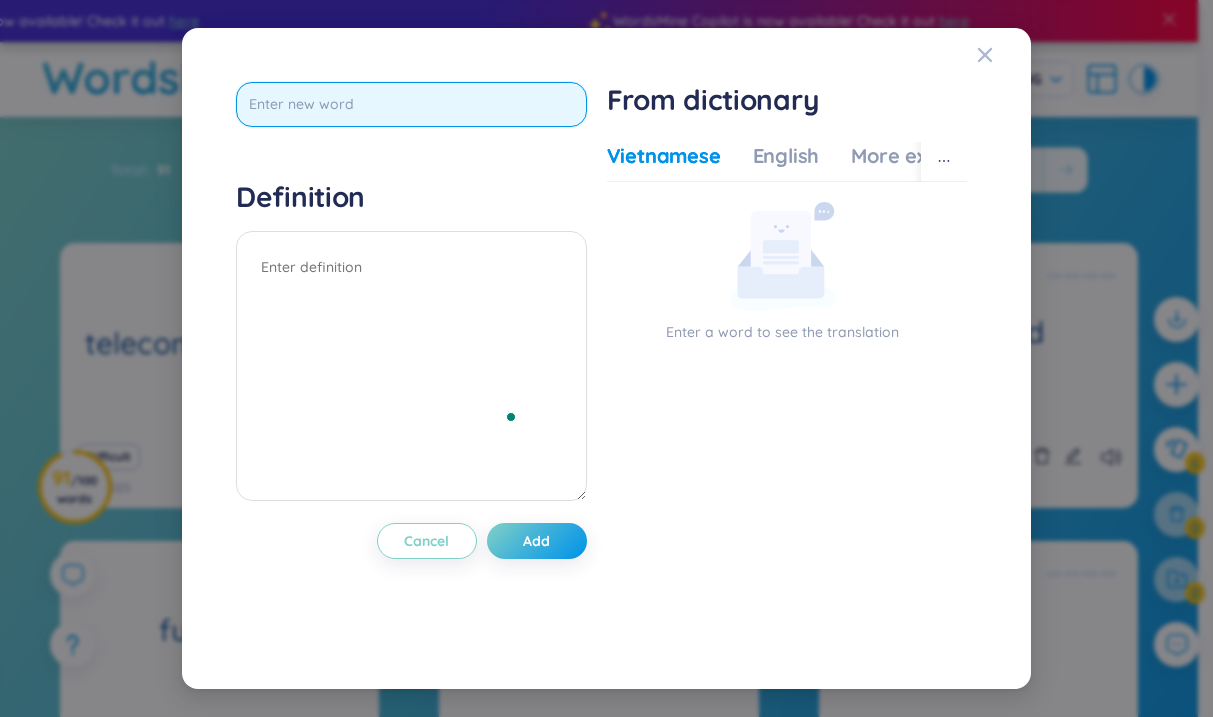 click at bounding box center (411, 104) 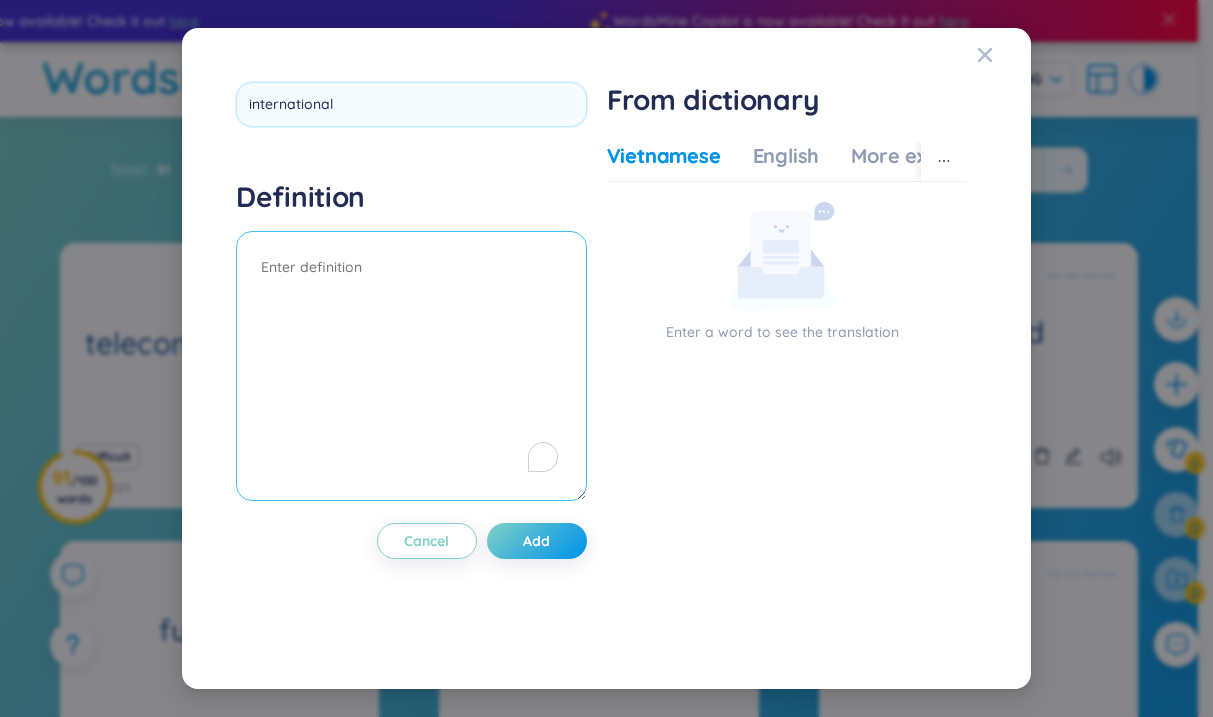 click at bounding box center (411, 366) 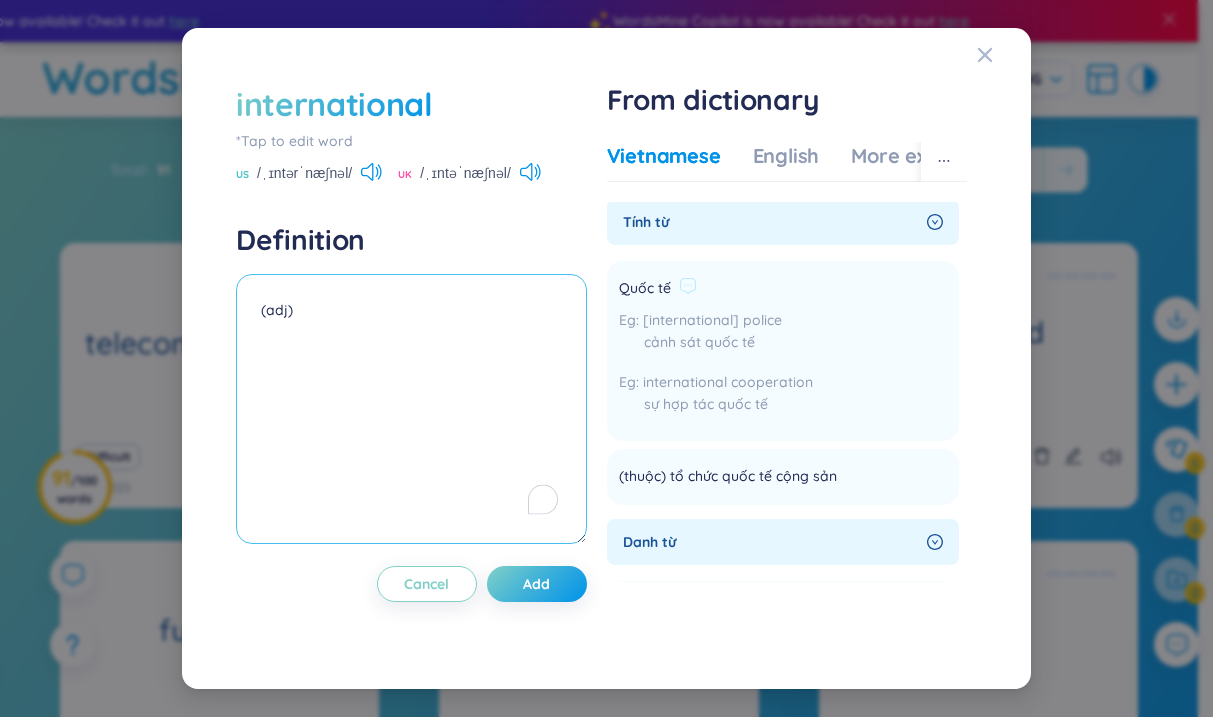 scroll, scrollTop: 2, scrollLeft: 0, axis: vertical 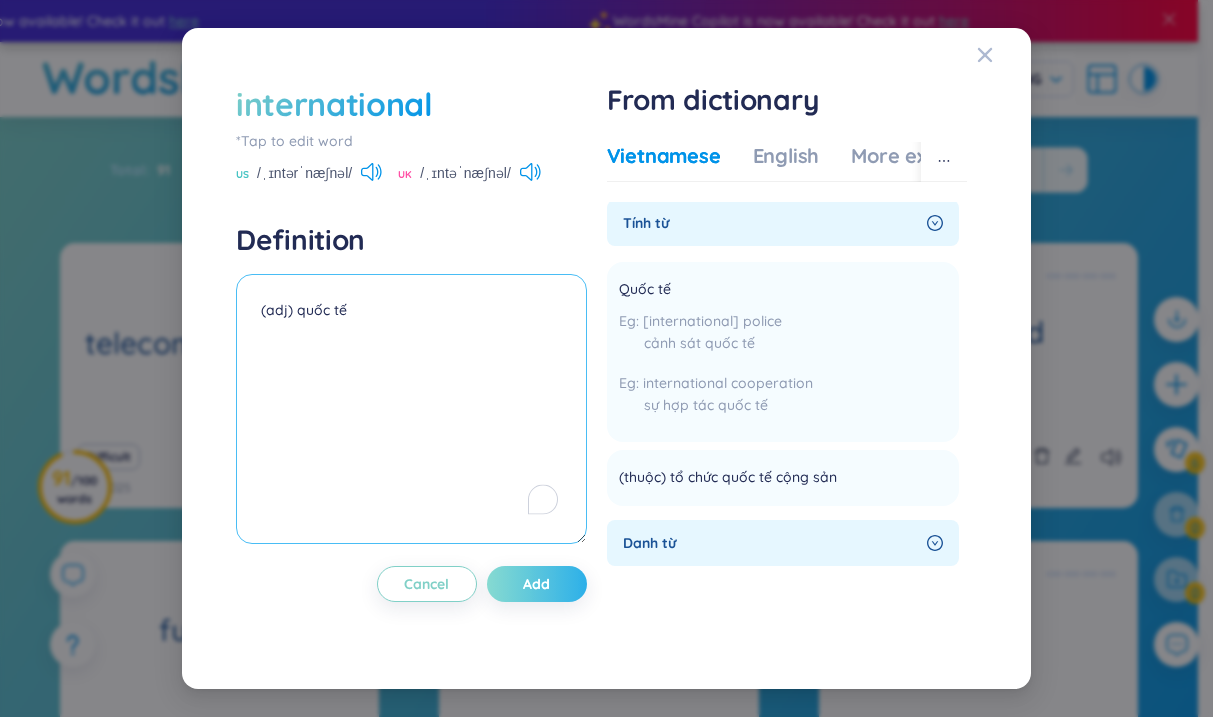 type on "(adj) quốc tế" 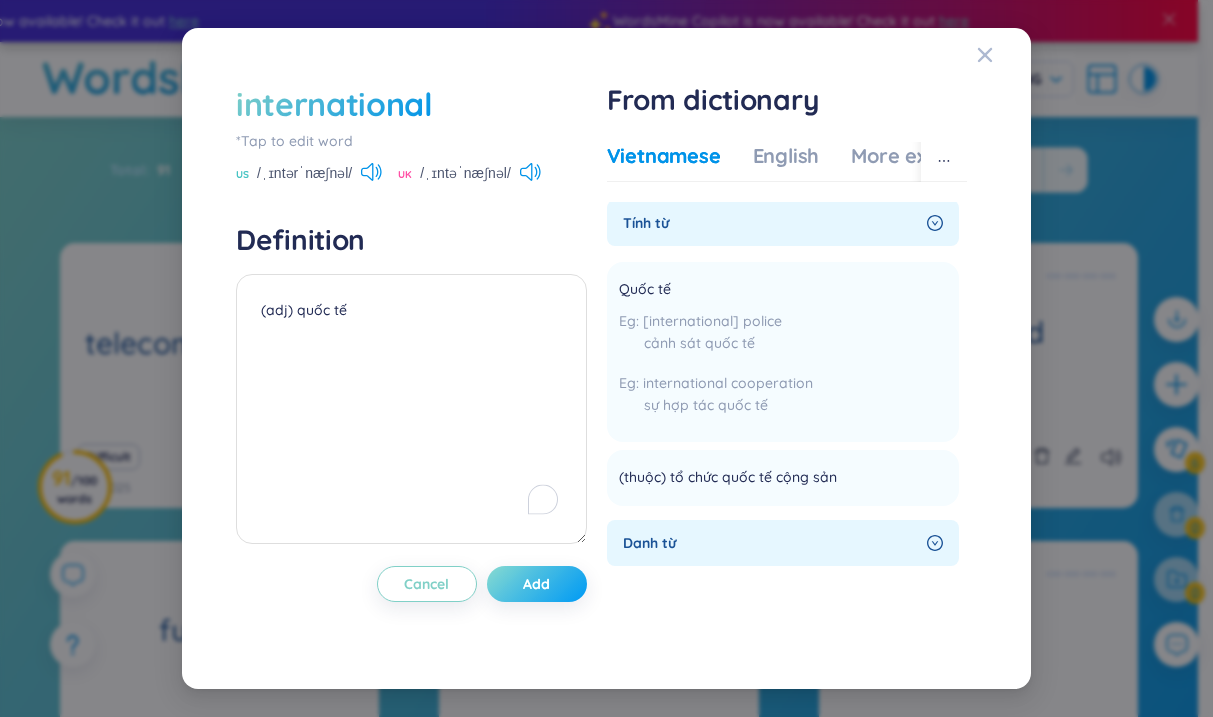click on "Add" at bounding box center [537, 584] 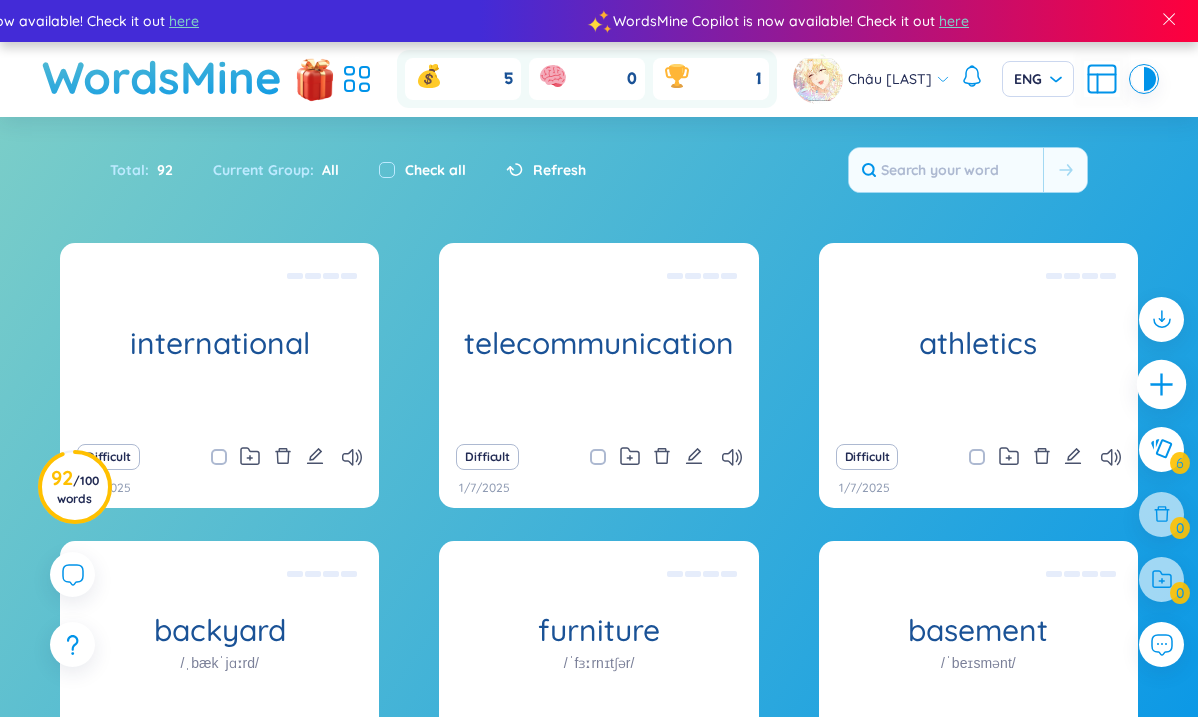 click at bounding box center (1162, 385) 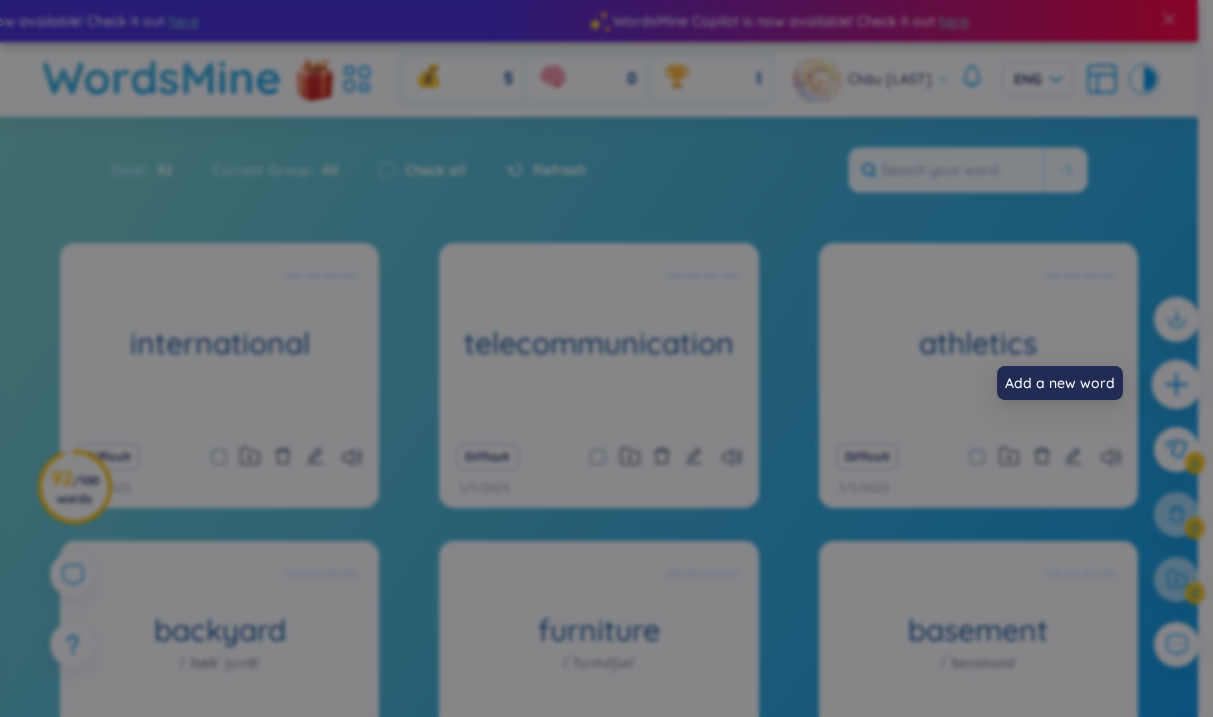 scroll, scrollTop: 0, scrollLeft: 0, axis: both 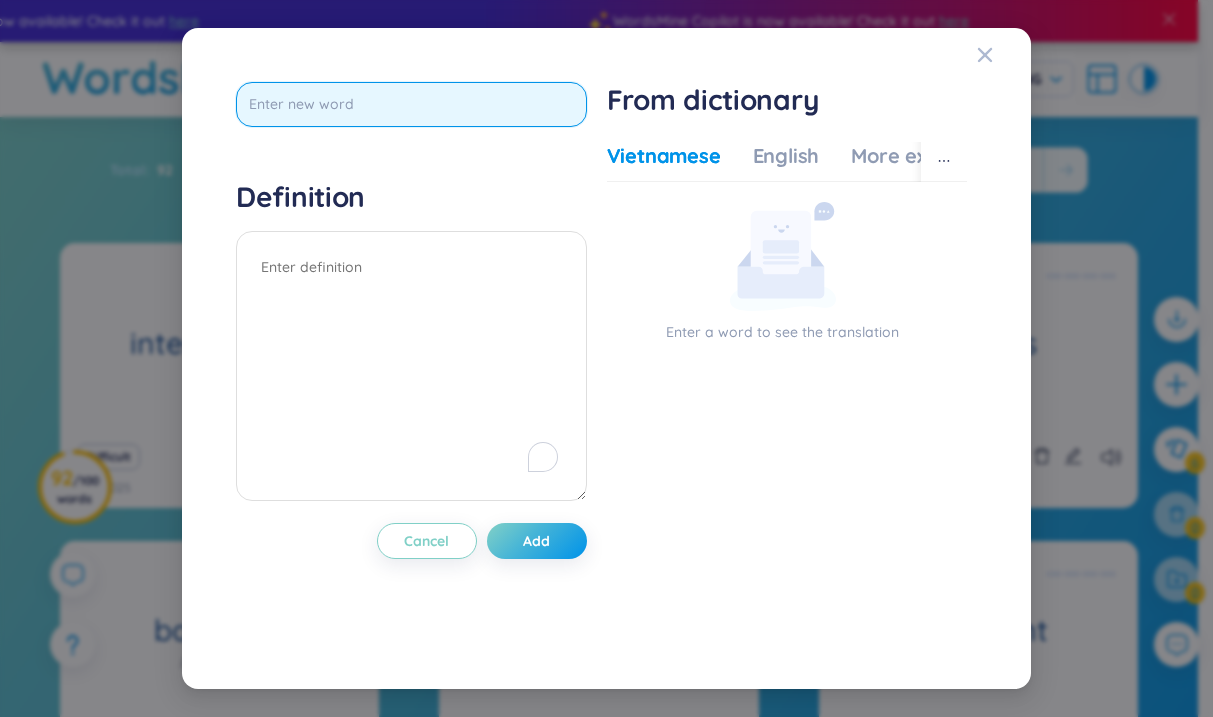 click at bounding box center [411, 104] 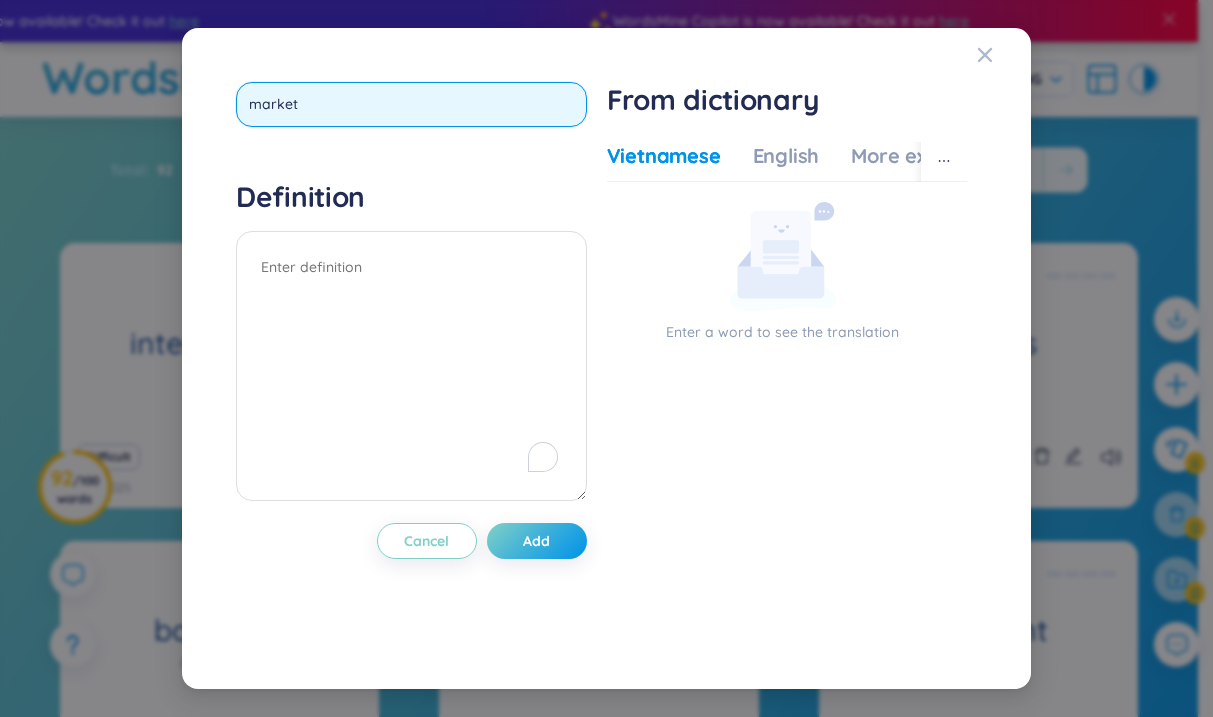 type on "marketi" 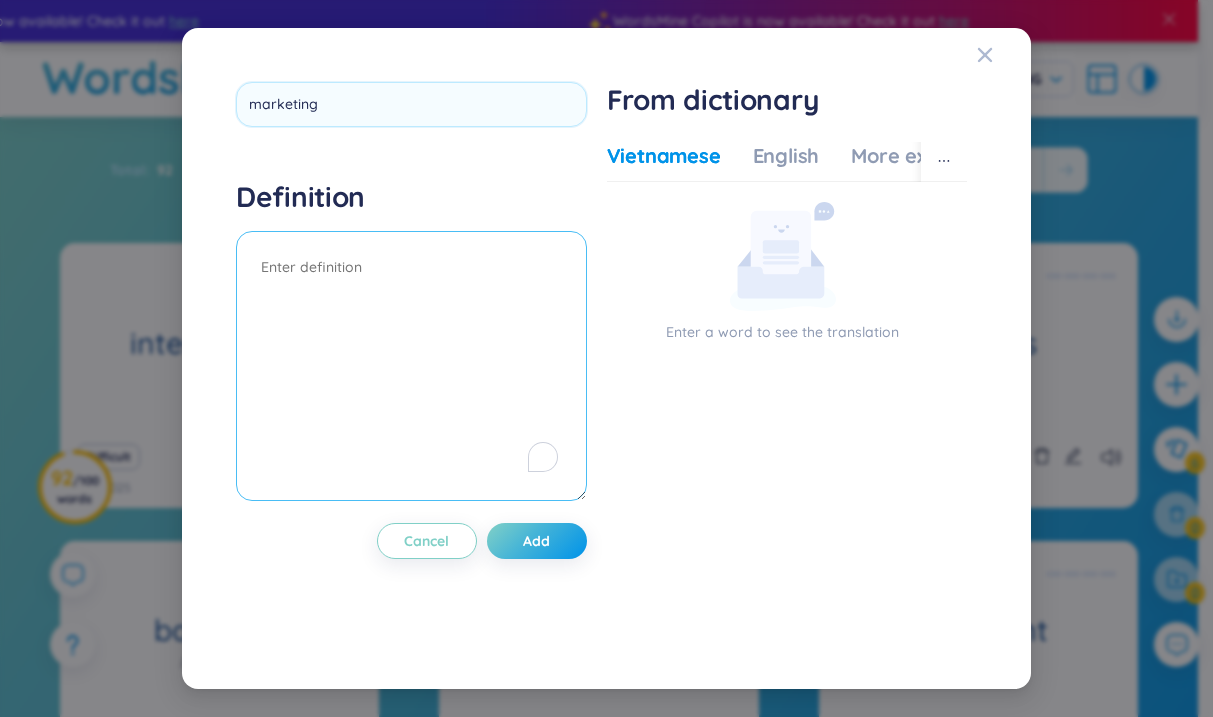 click on "Definition" at bounding box center (411, 343) 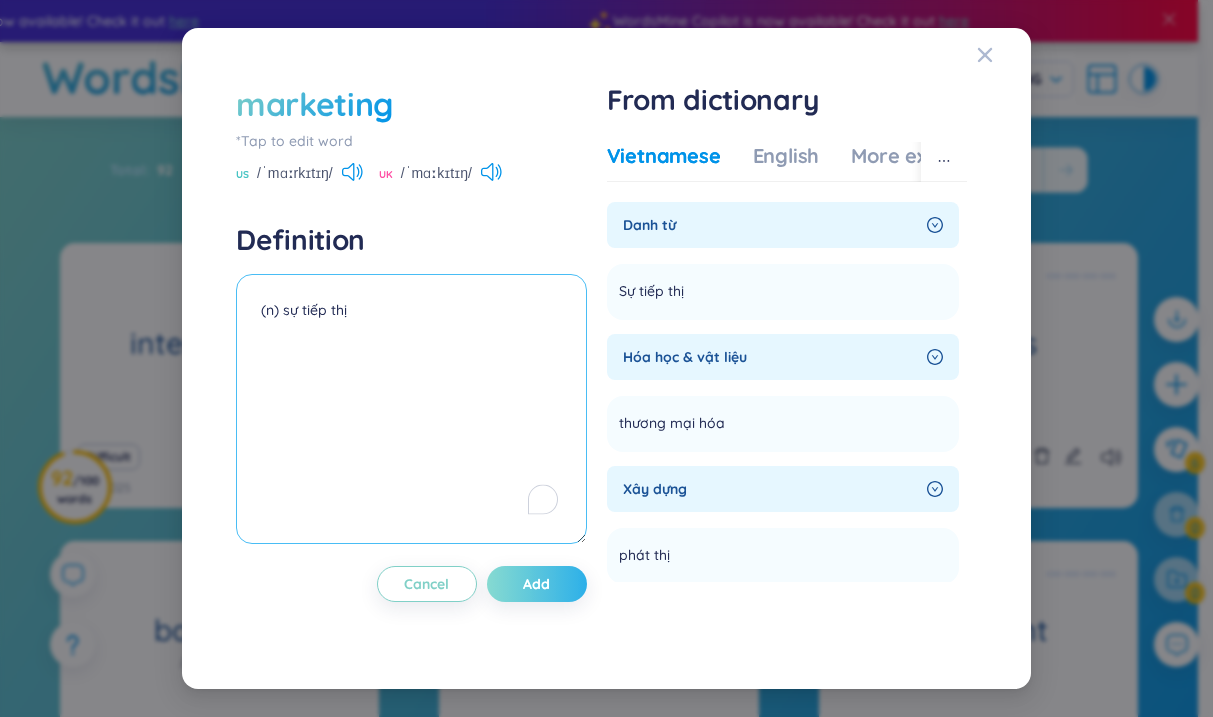 type on "(n) sự tiếp thị" 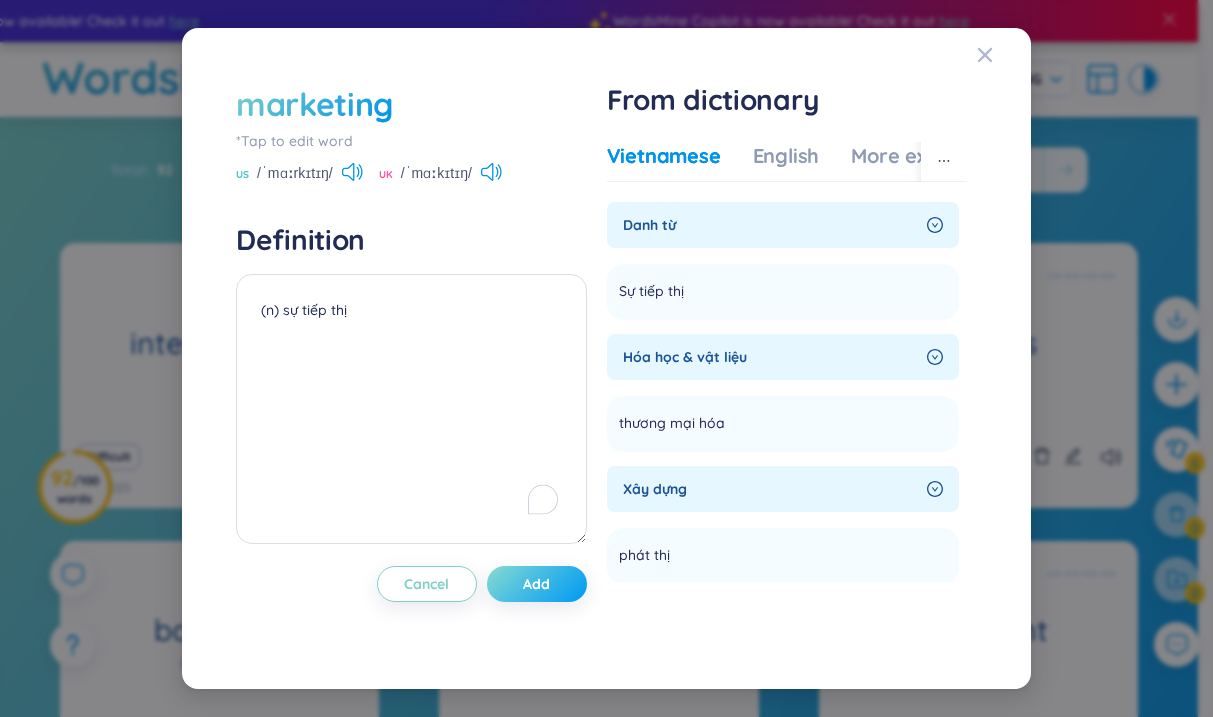 click on "Add" at bounding box center (537, 584) 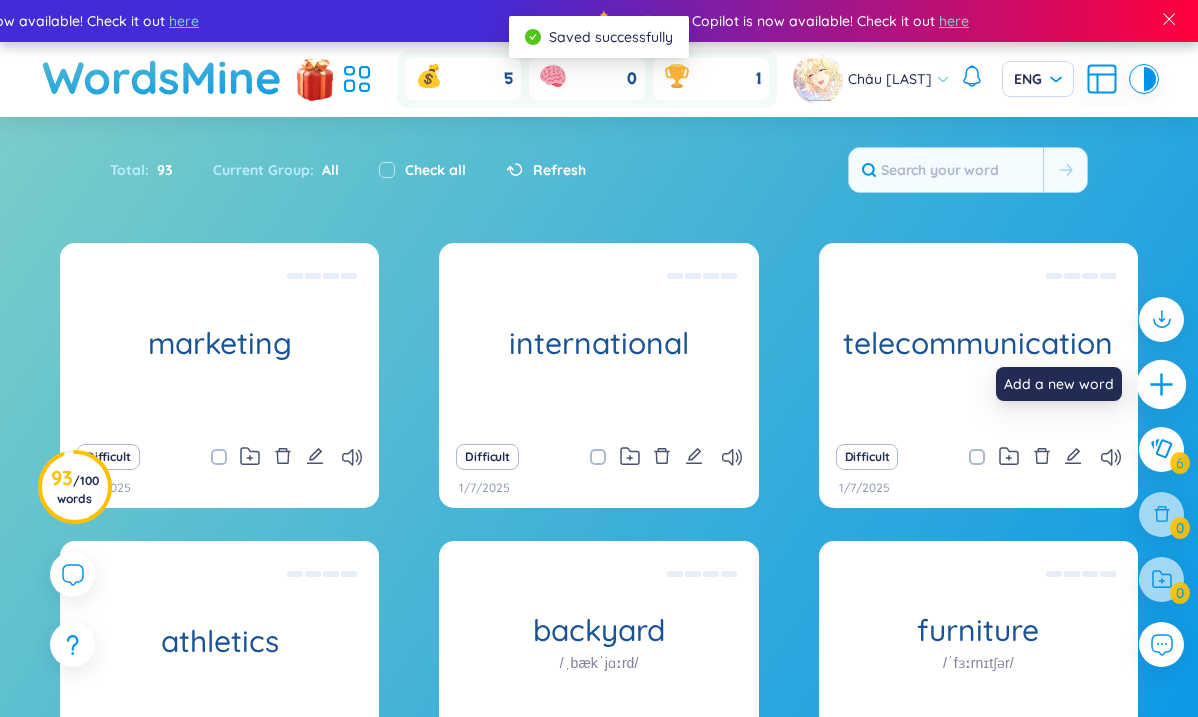 click at bounding box center [1162, 385] 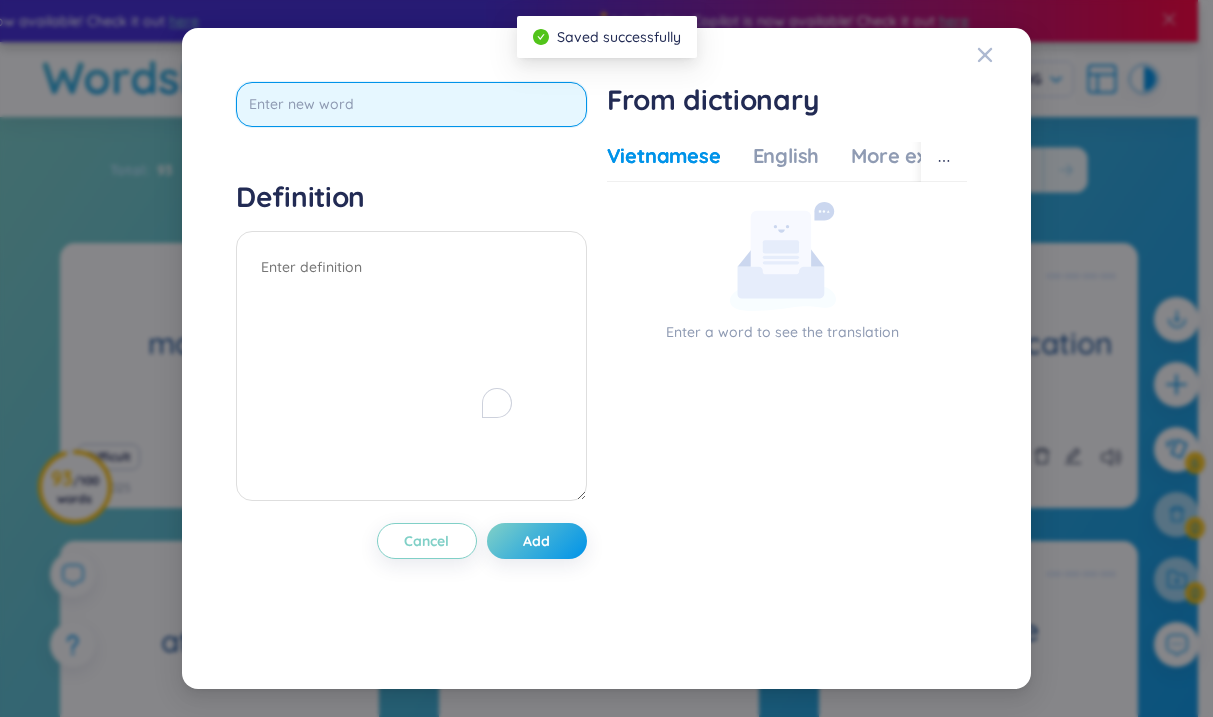 click at bounding box center [411, 104] 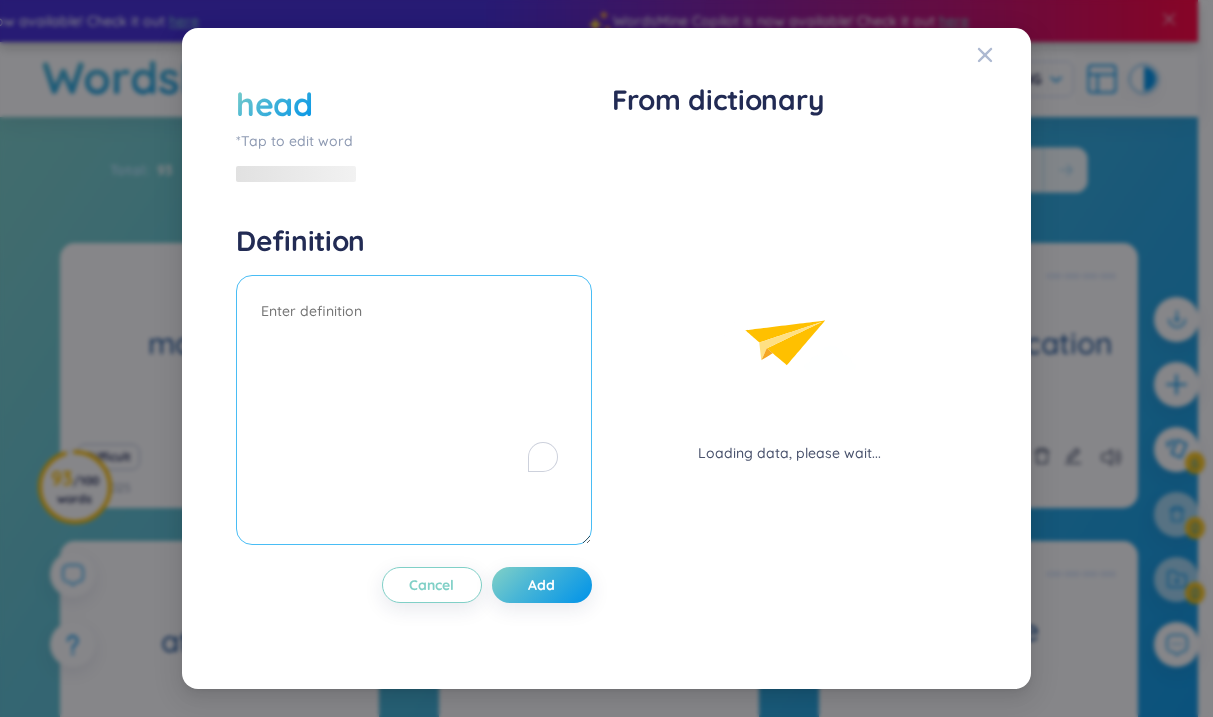 click on "Definition" at bounding box center [414, 387] 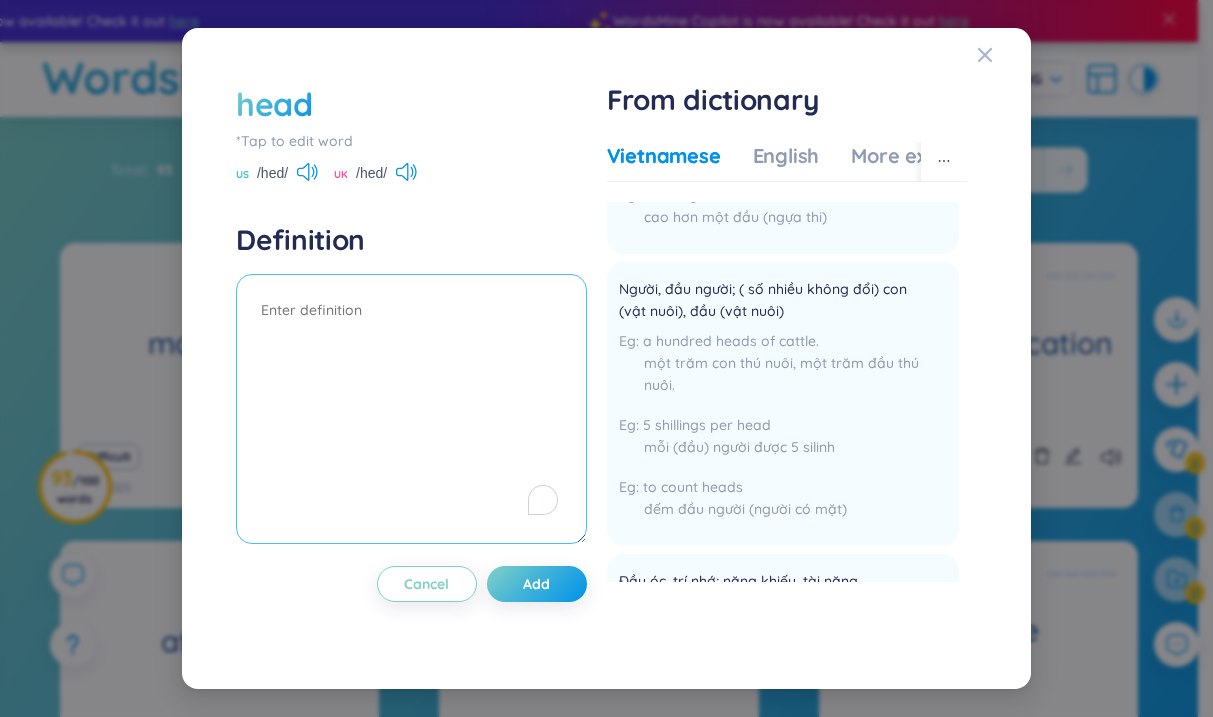 scroll, scrollTop: 192, scrollLeft: 0, axis: vertical 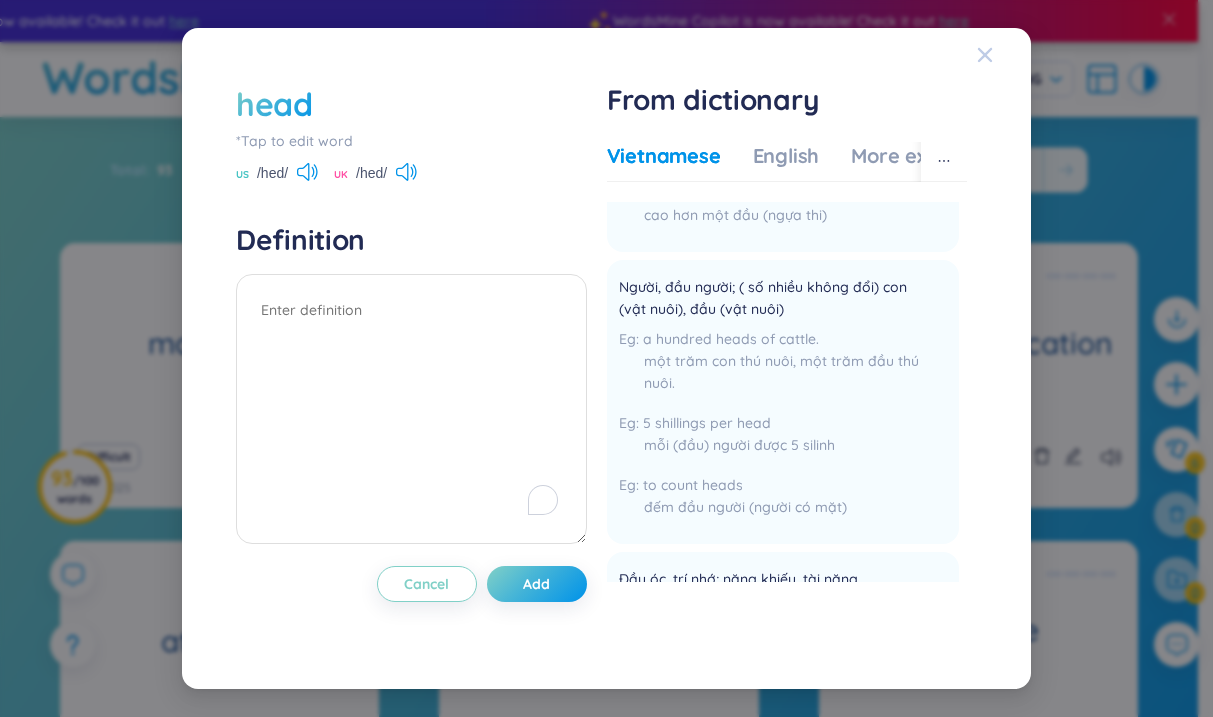 click at bounding box center [985, 54] 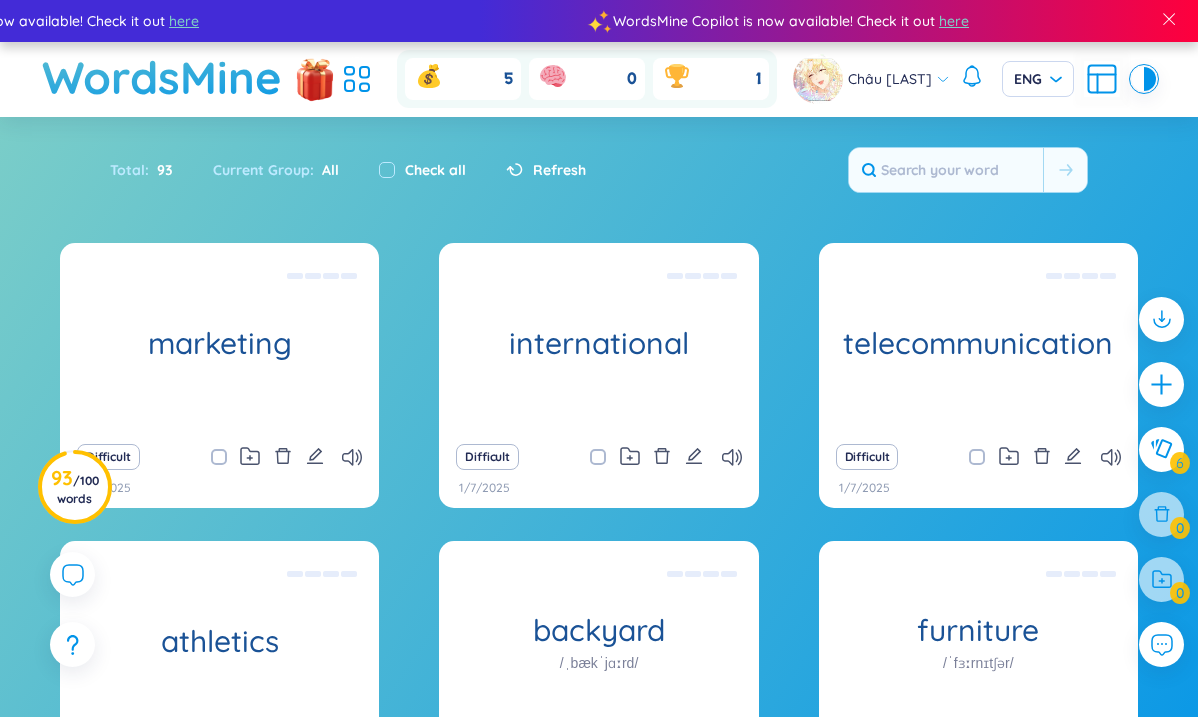 click at bounding box center (1161, 384) 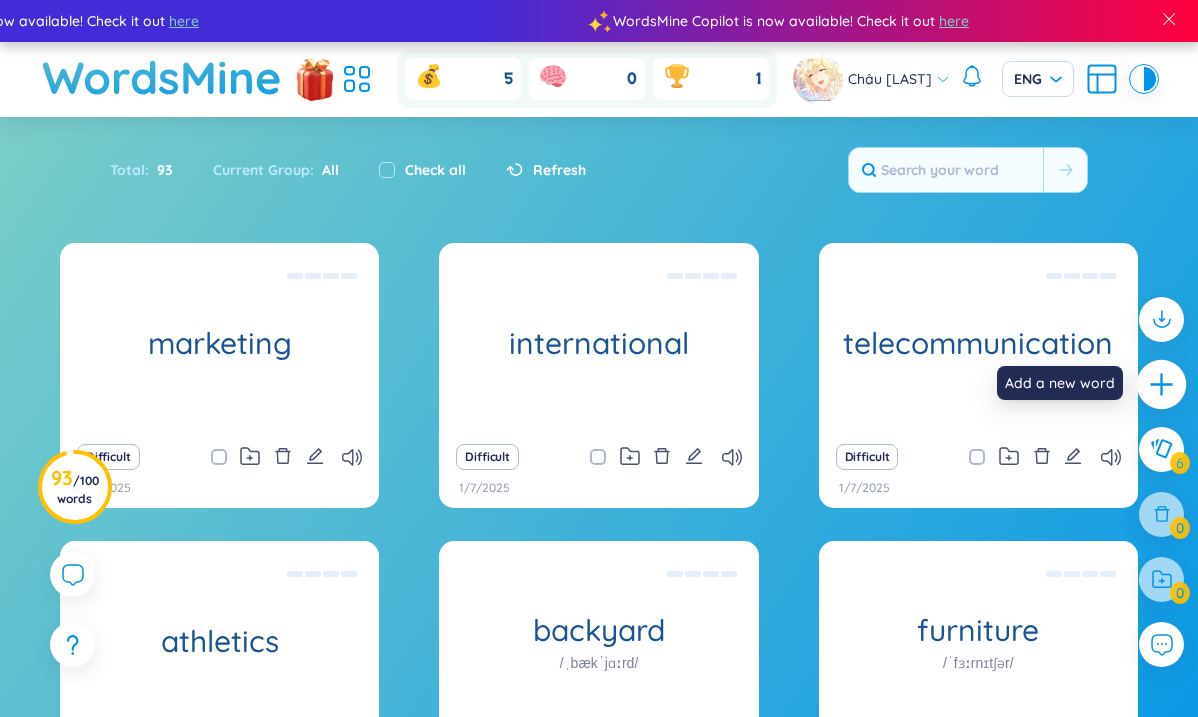 click at bounding box center (1162, 385) 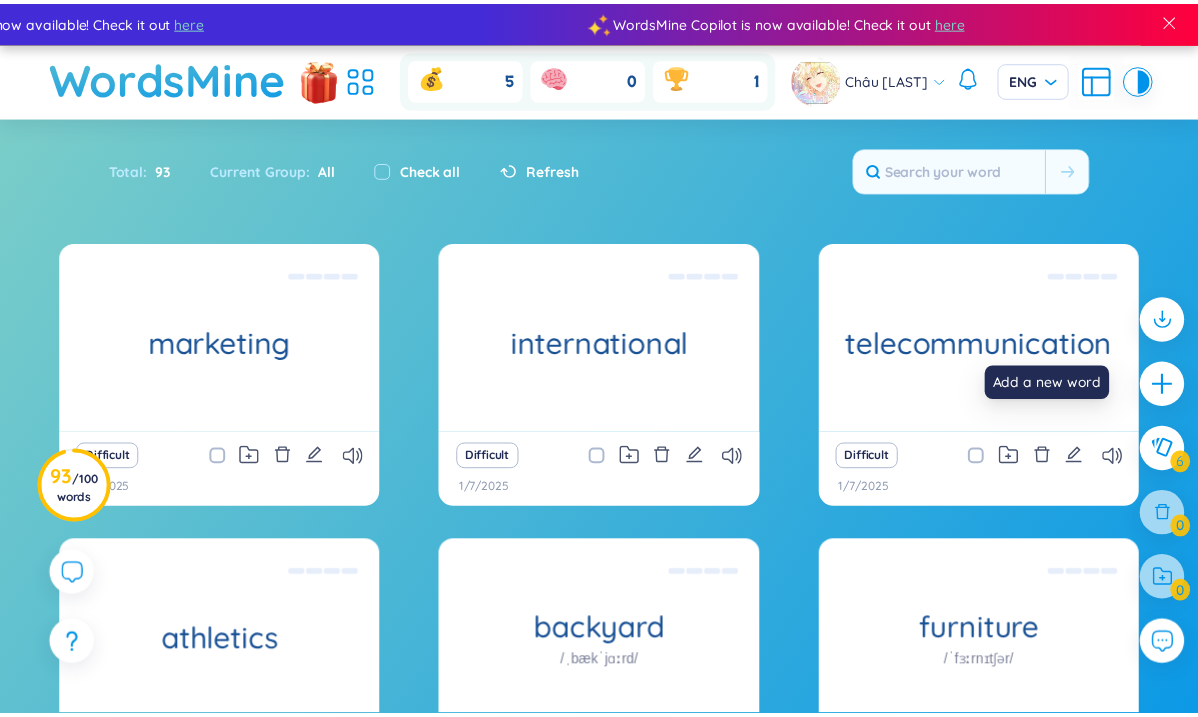 scroll, scrollTop: 0, scrollLeft: 0, axis: both 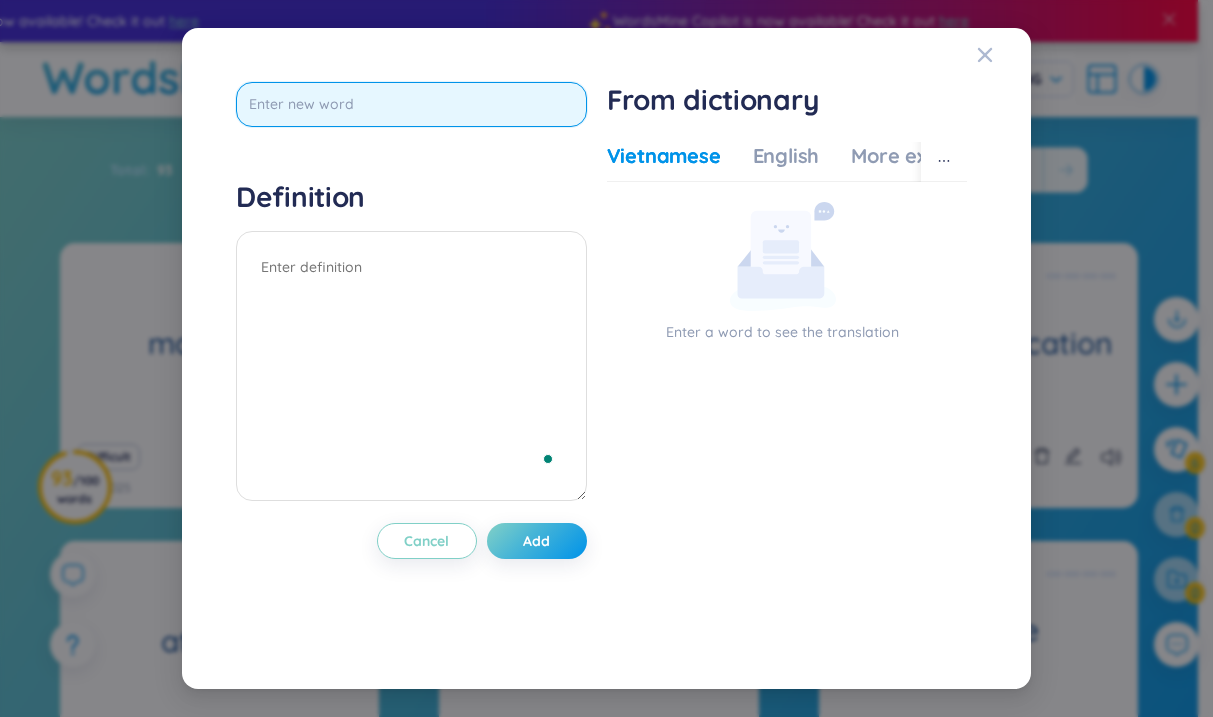 click at bounding box center [411, 104] 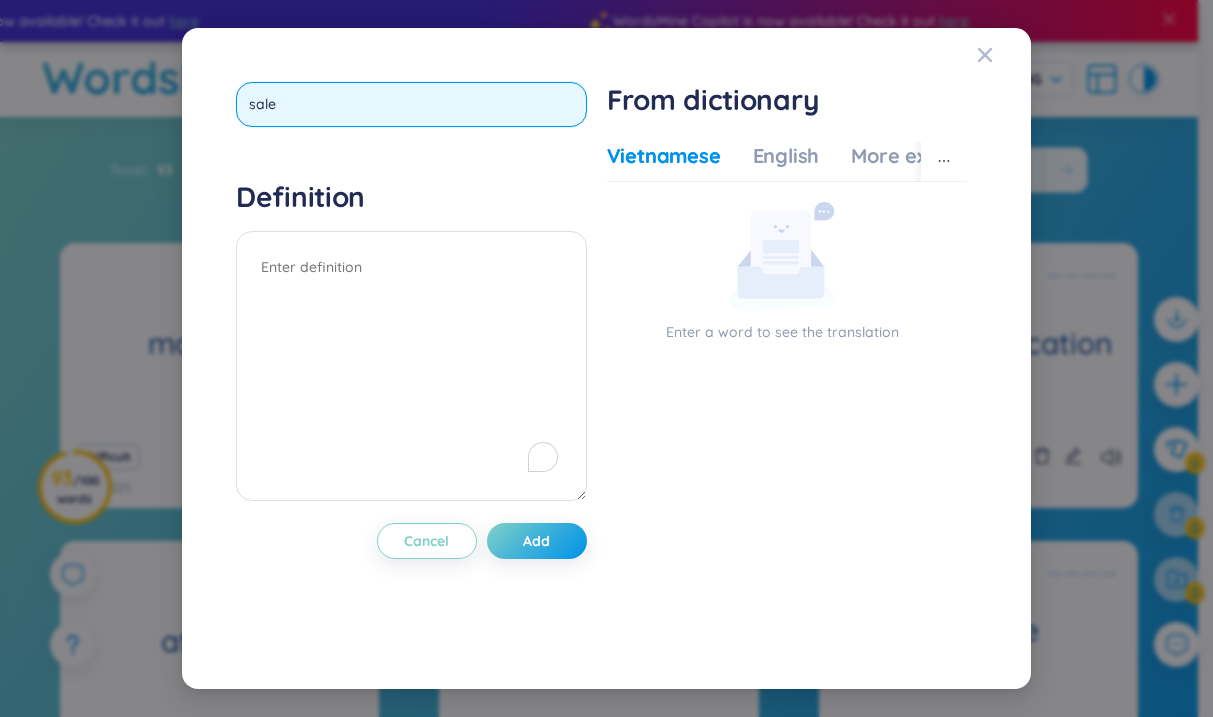 type on "sale" 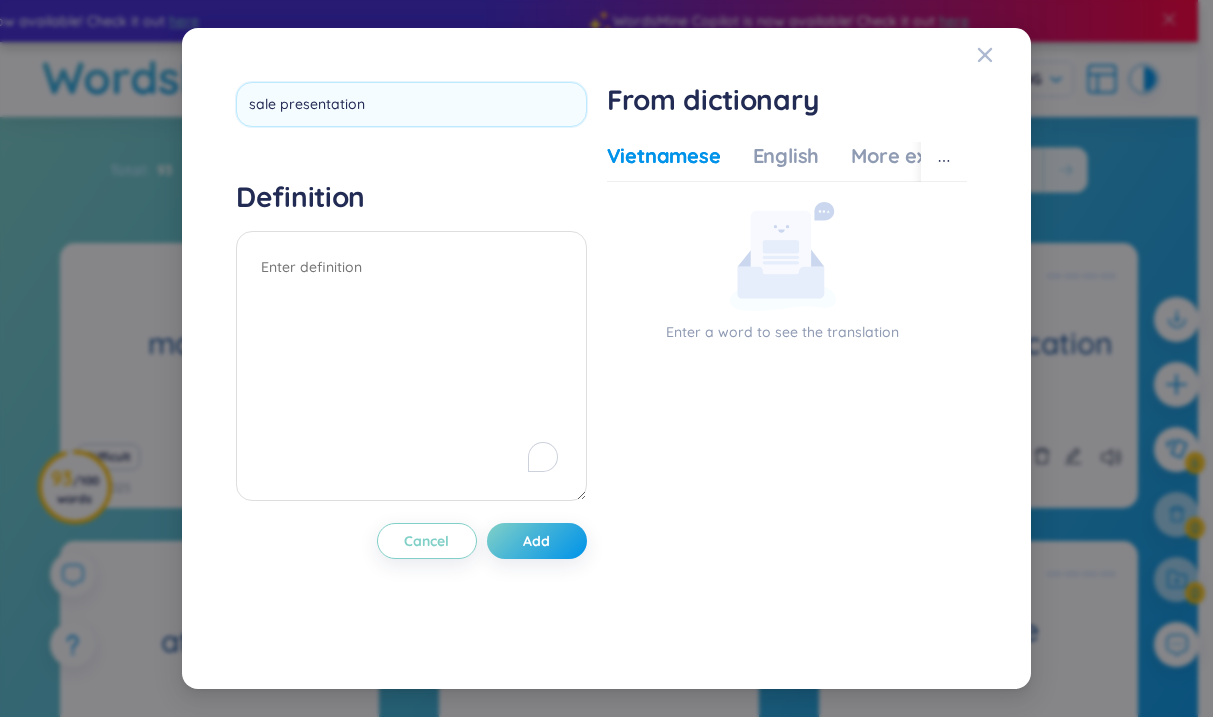 click on "sale presentation Definition Cancel Add" at bounding box center [411, 359] 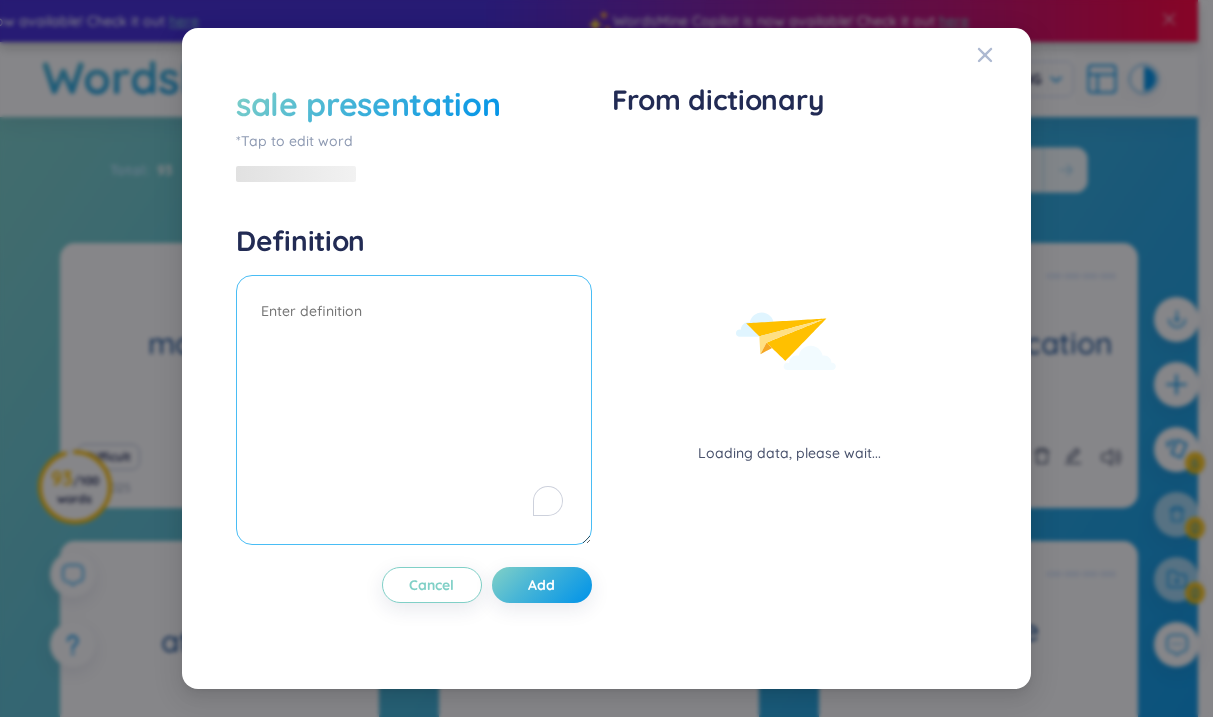 click at bounding box center [414, 410] 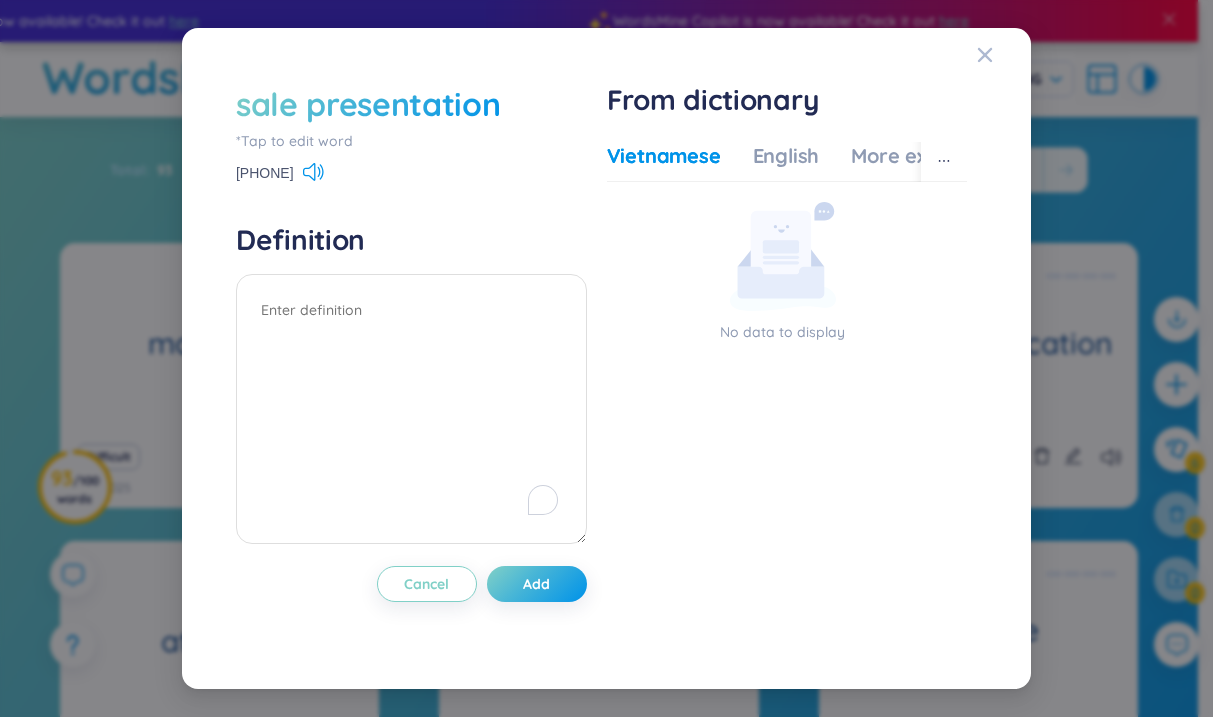 click on "sale presentation" at bounding box center [368, 104] 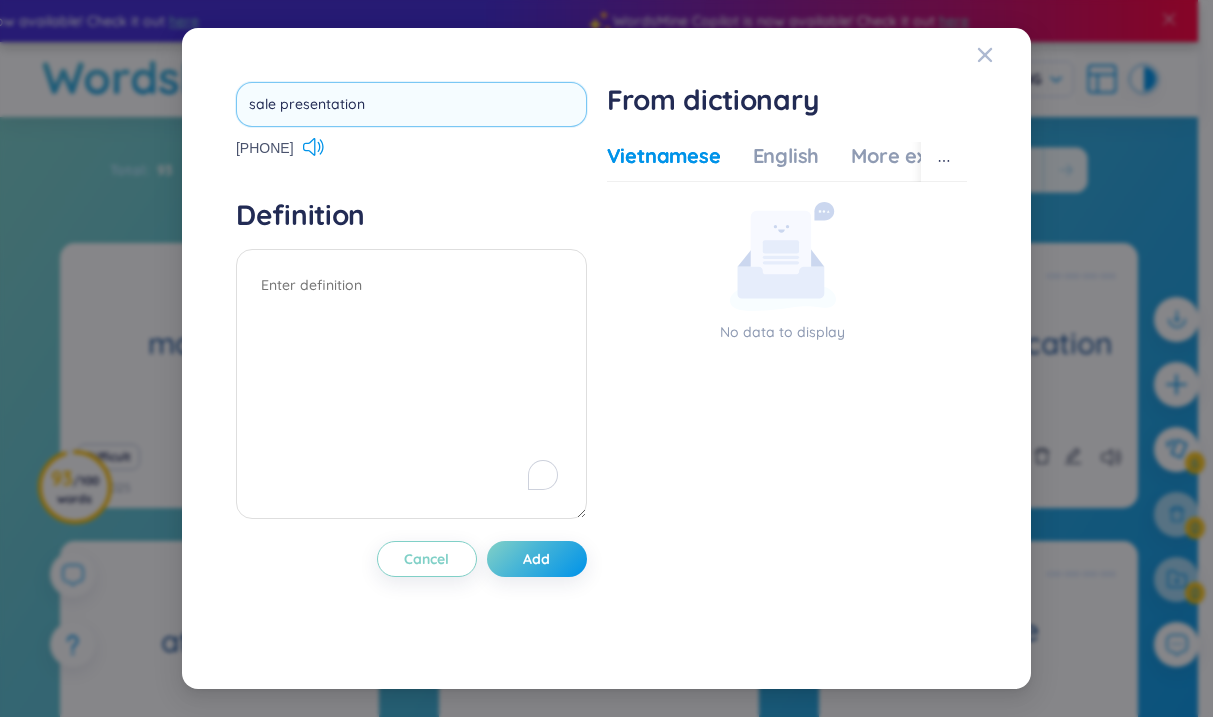 click on "sale presentation" at bounding box center [411, 104] 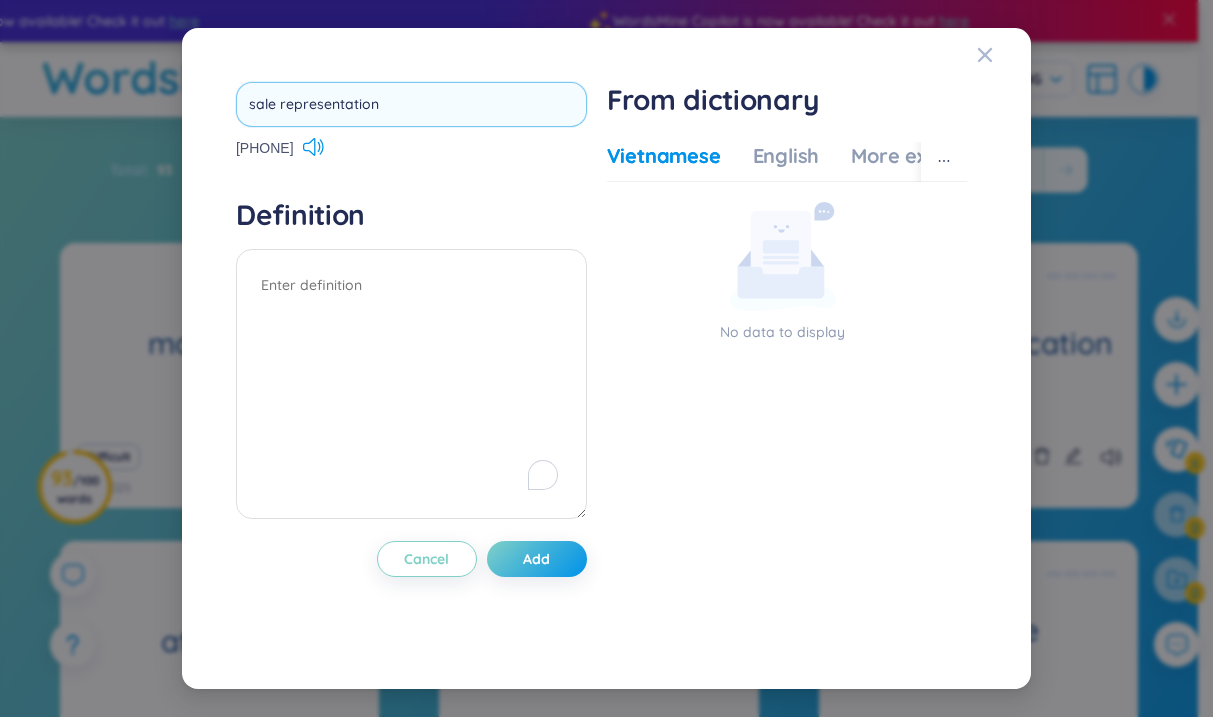 click on "sale representation" at bounding box center [411, 104] 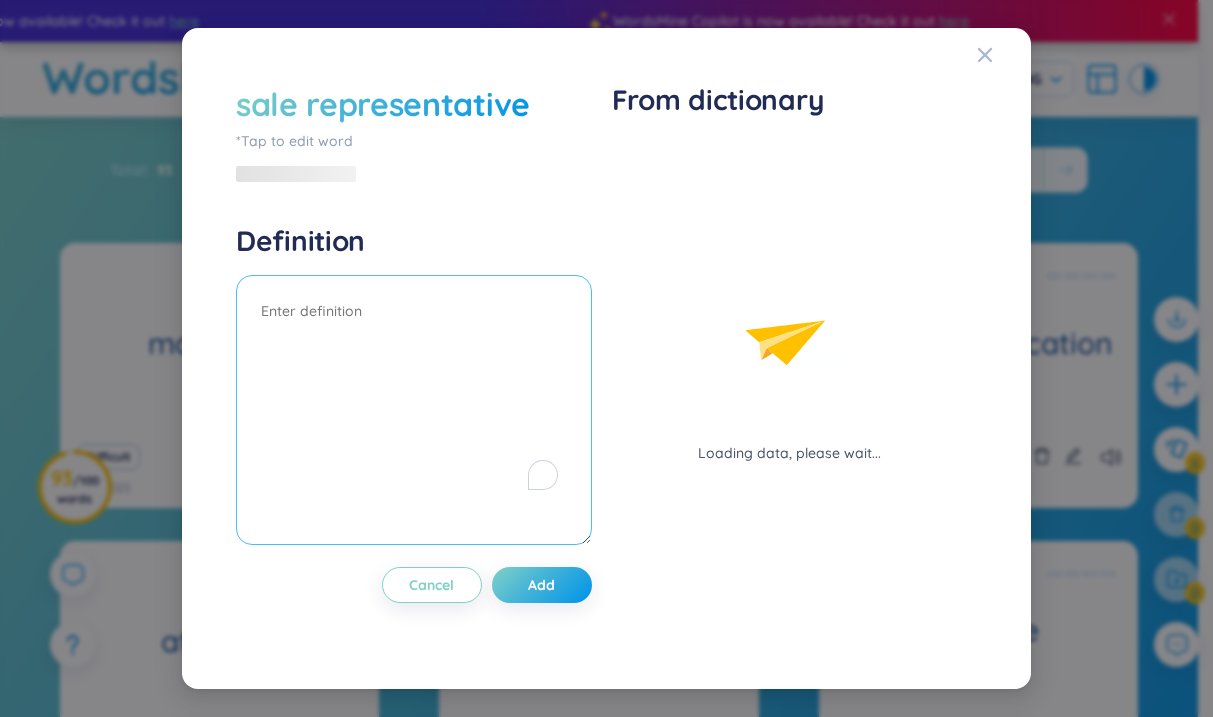 click on "Definition" at bounding box center (414, 387) 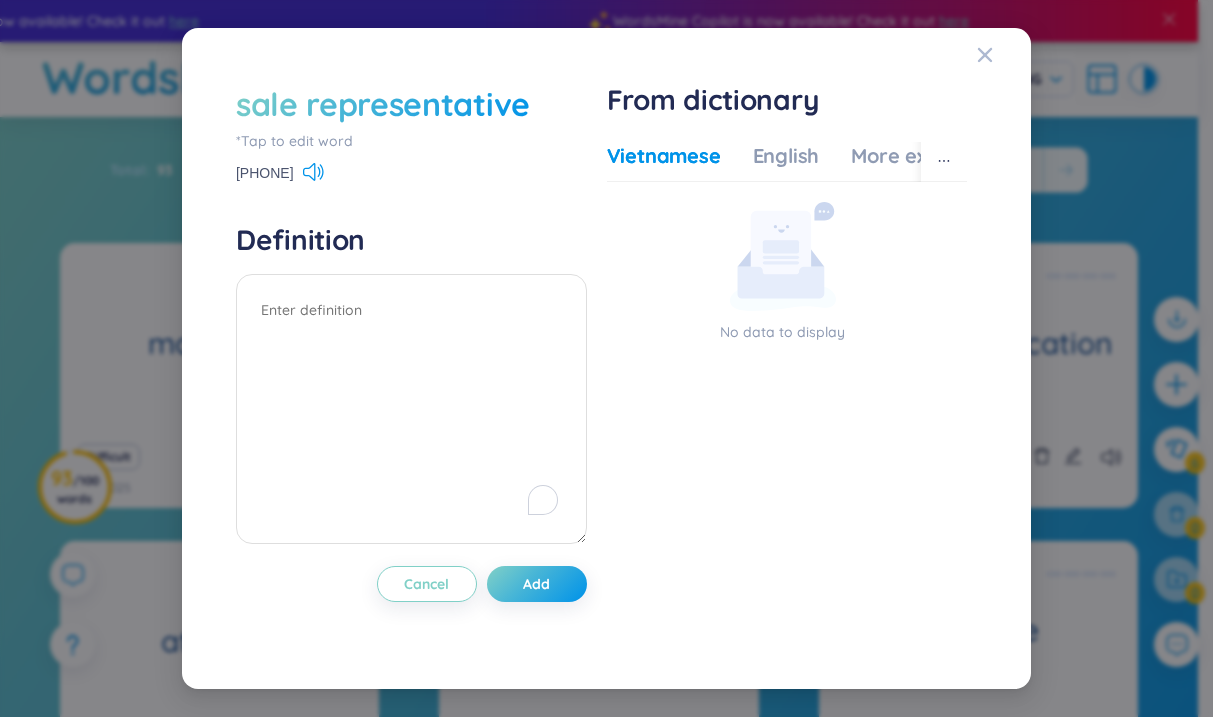 click on "sale representative" at bounding box center (383, 104) 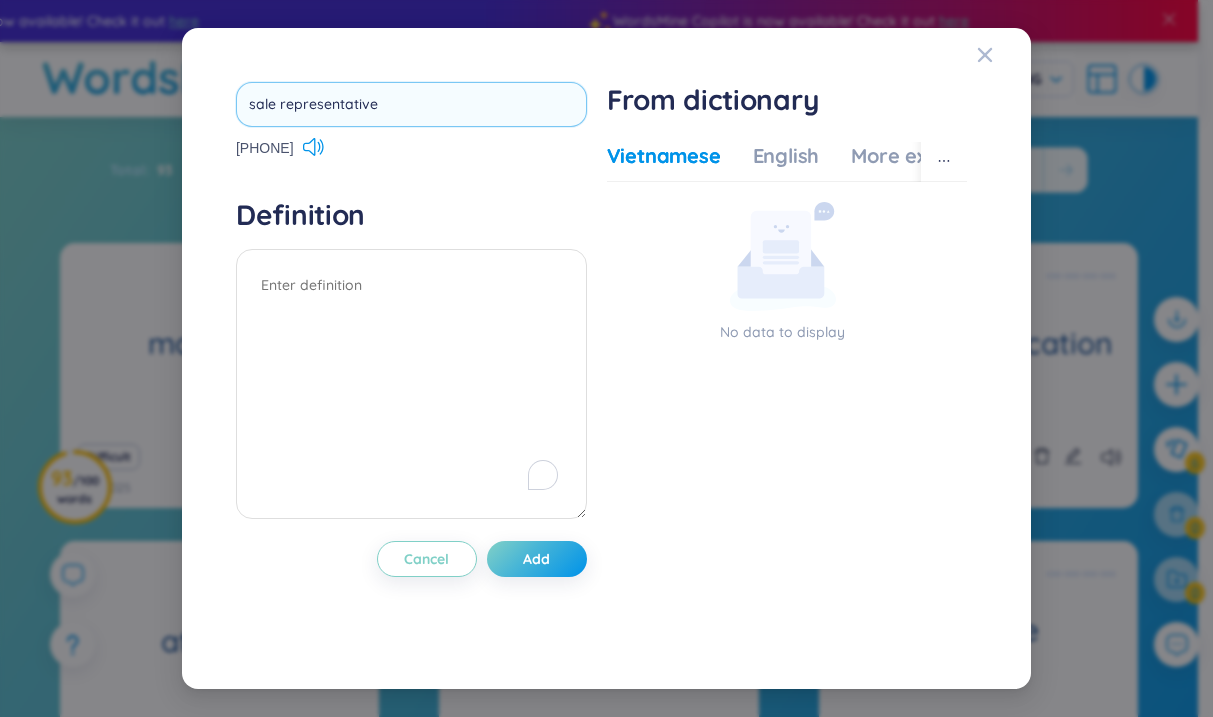 click on "sale representative" at bounding box center (411, 104) 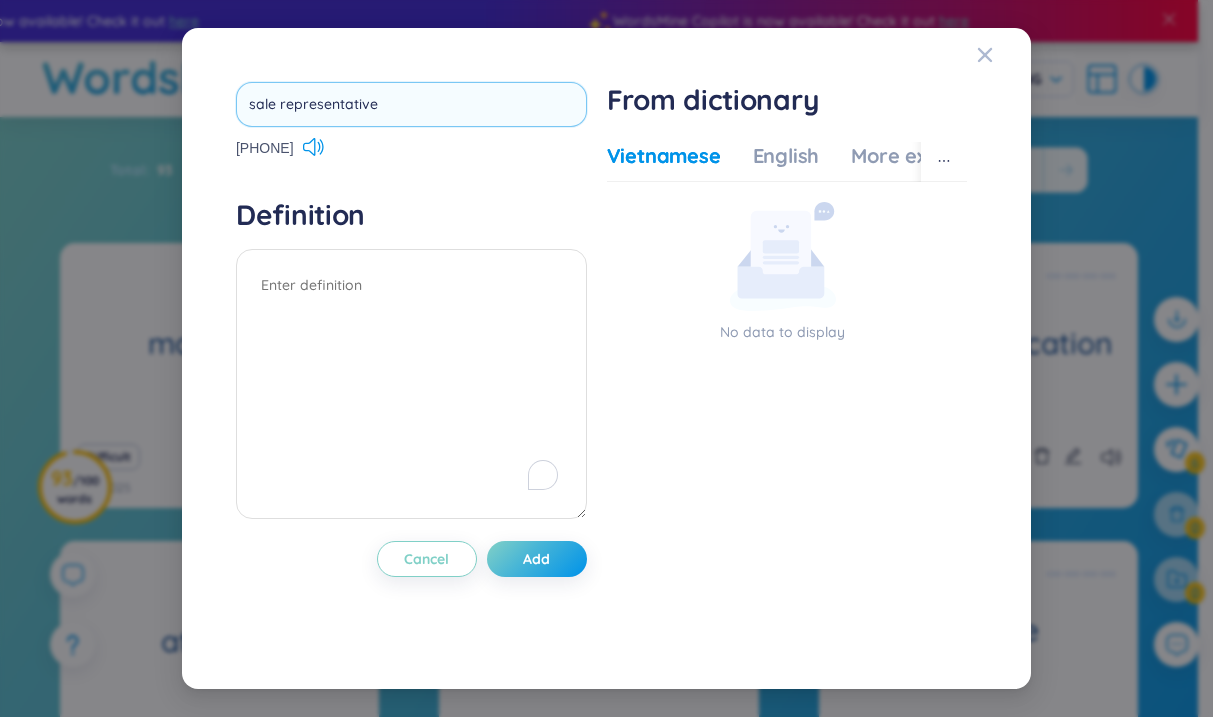click on "sale representative" at bounding box center [411, 104] 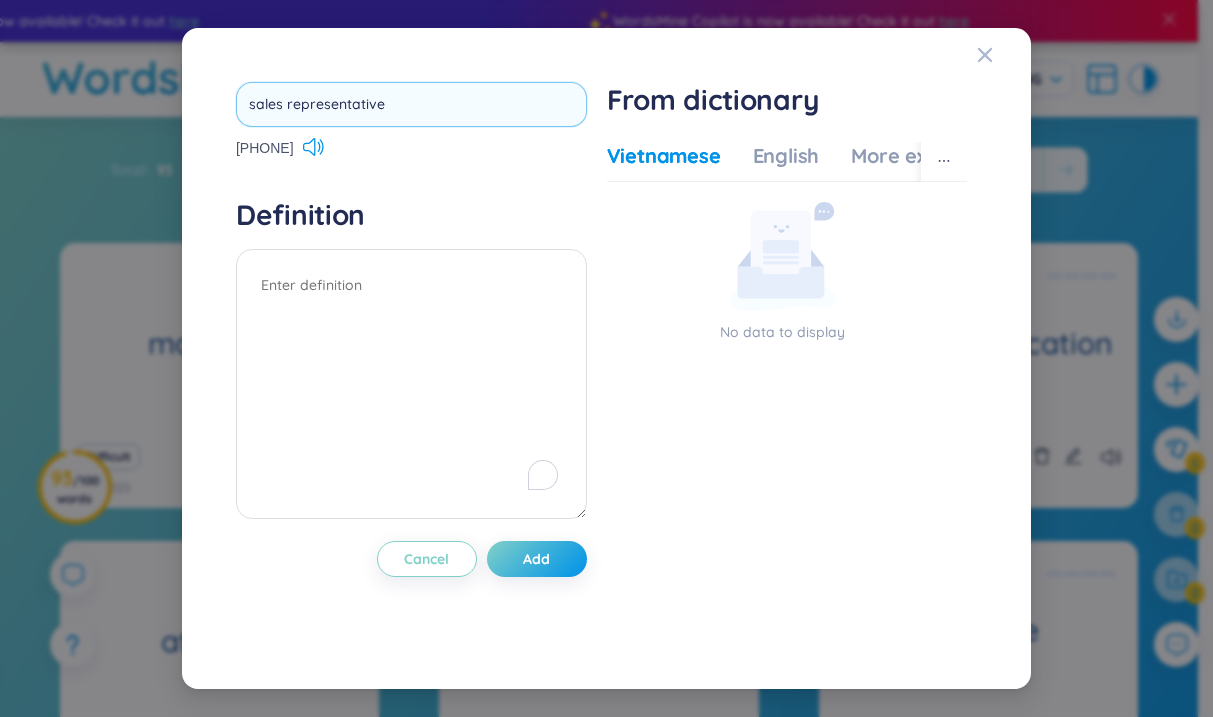 click on "sales representative" at bounding box center [411, 104] 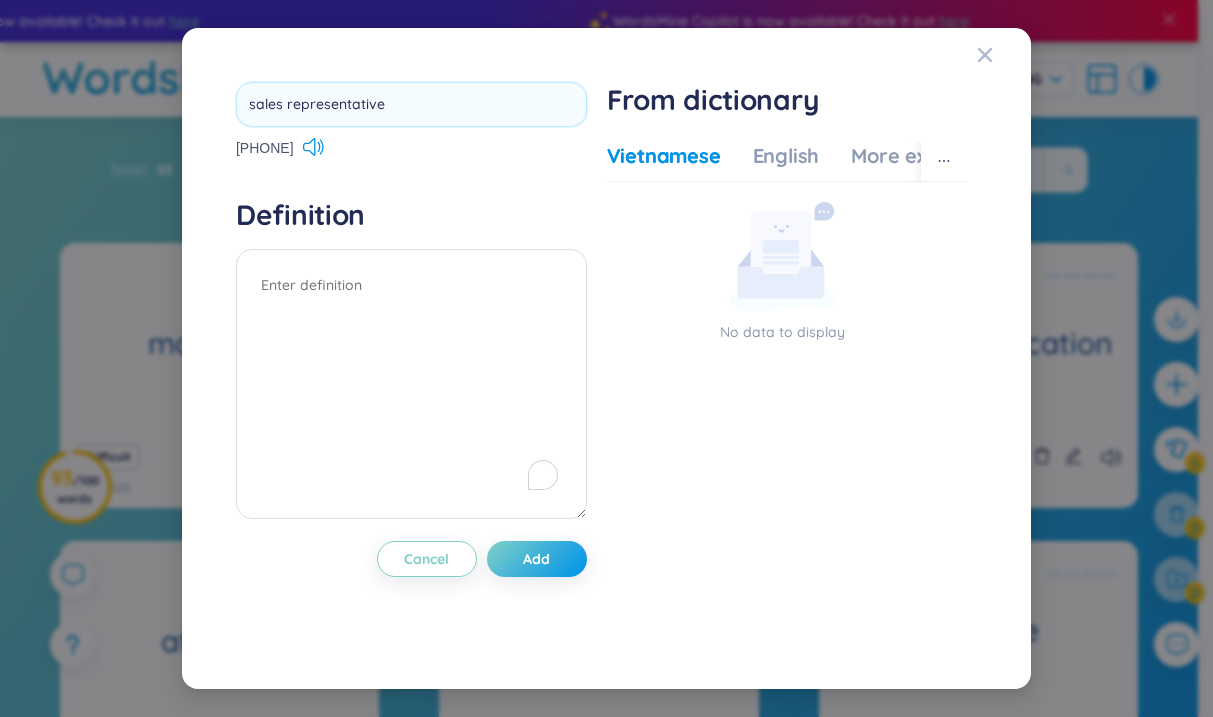 drag, startPoint x: 282, startPoint y: 106, endPoint x: 227, endPoint y: 105, distance: 55.00909 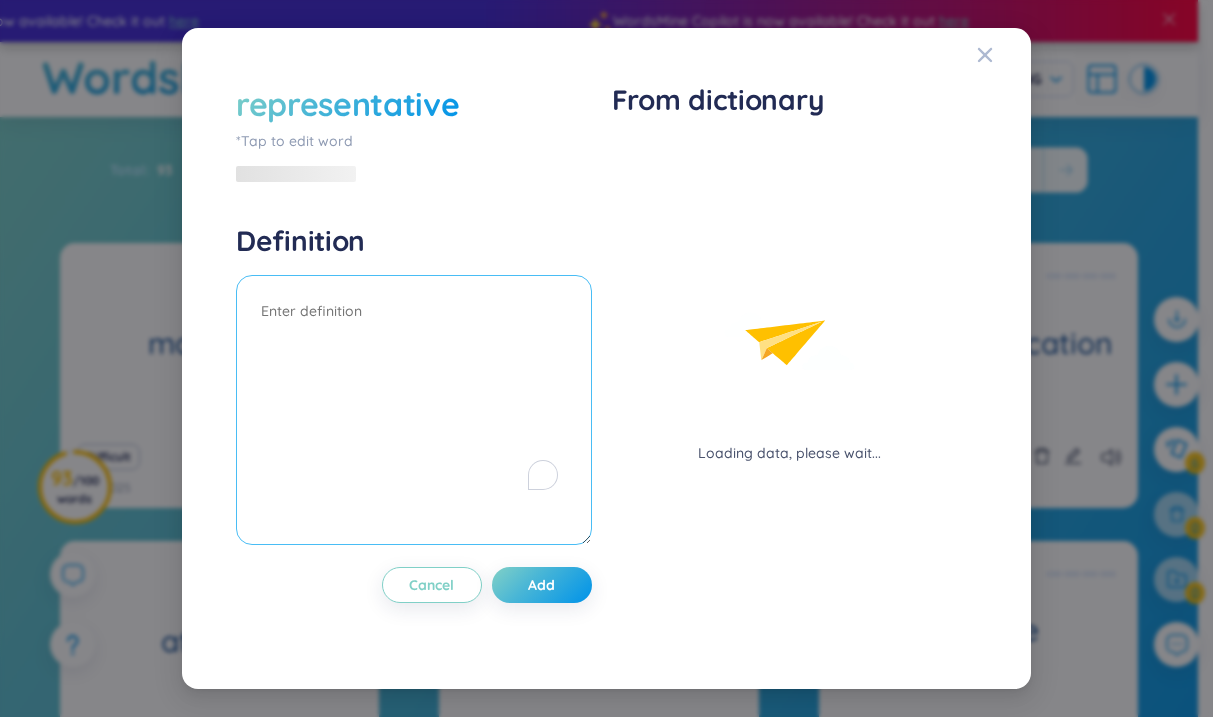 click at bounding box center (414, 410) 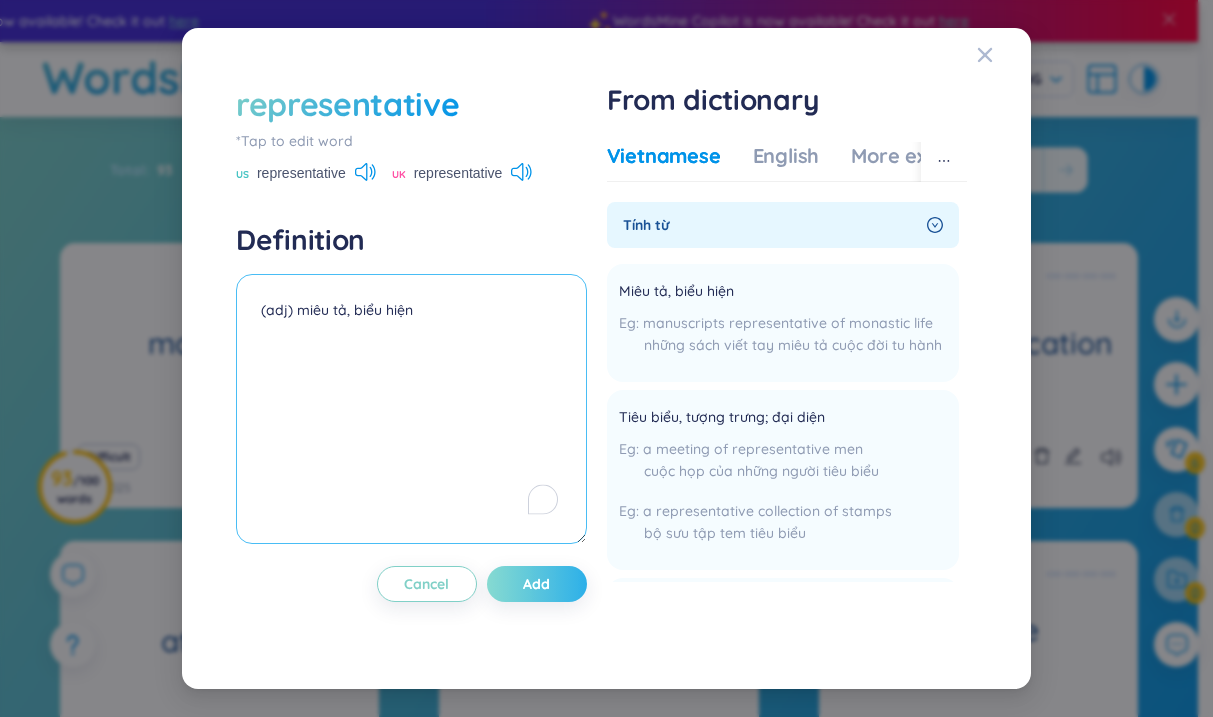 type on "(adj) miêu tả, biểu hiện" 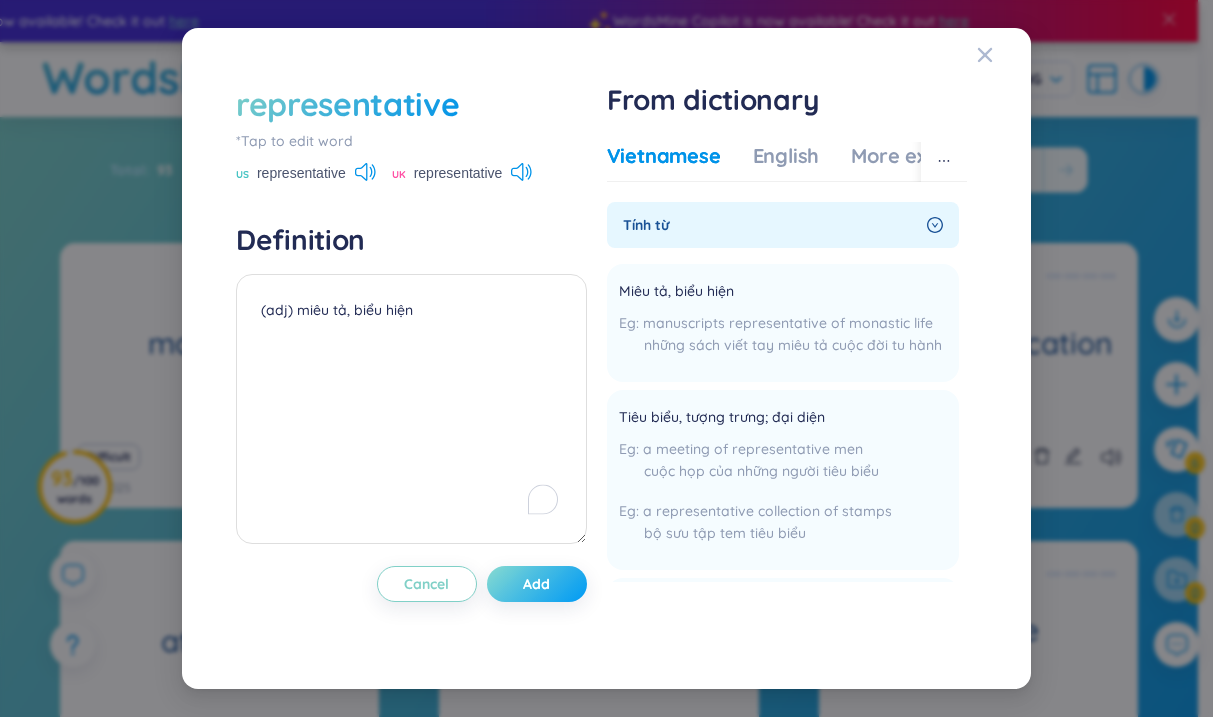 click on "Add" at bounding box center (537, 584) 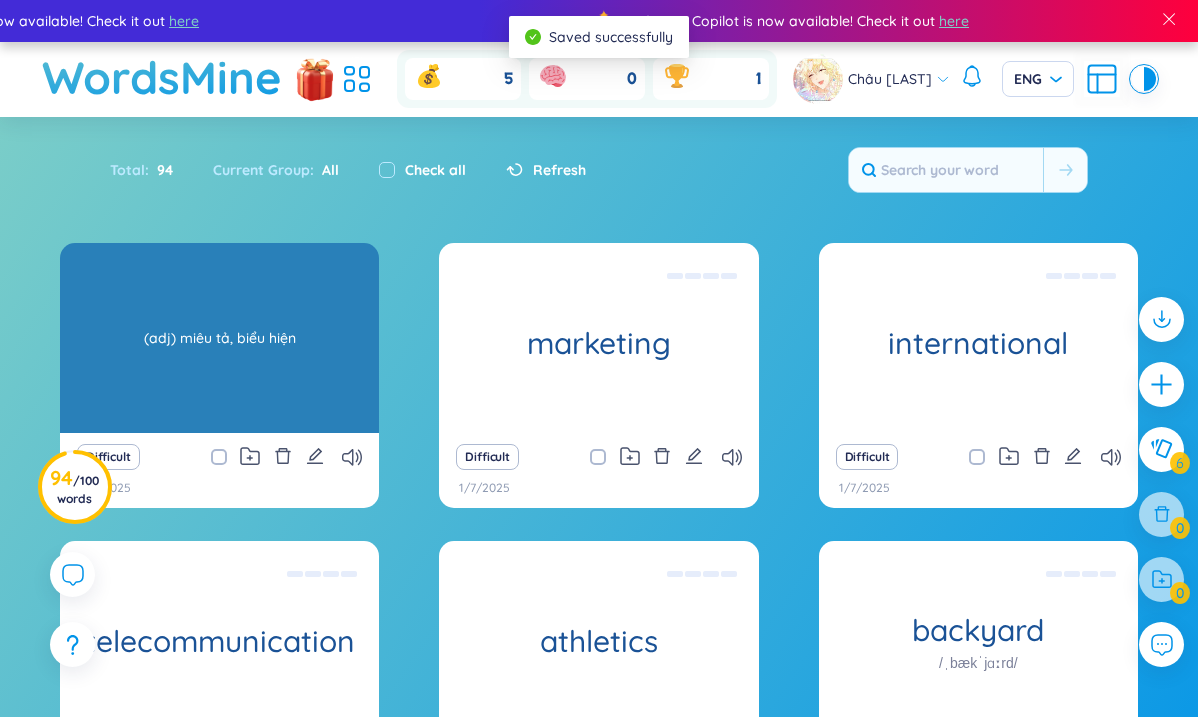 click on "(adj) miêu tả, biểu hiện" at bounding box center [219, 338] 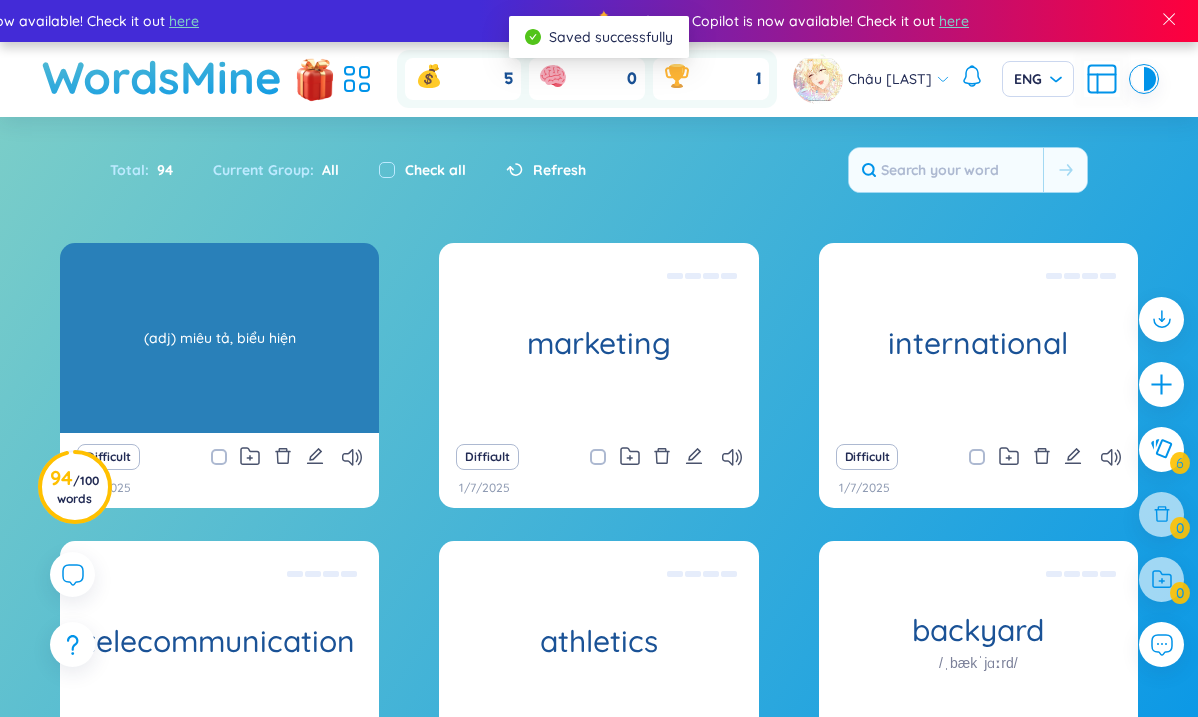 click on "(adj) miêu tả, biểu hiện" at bounding box center [219, 338] 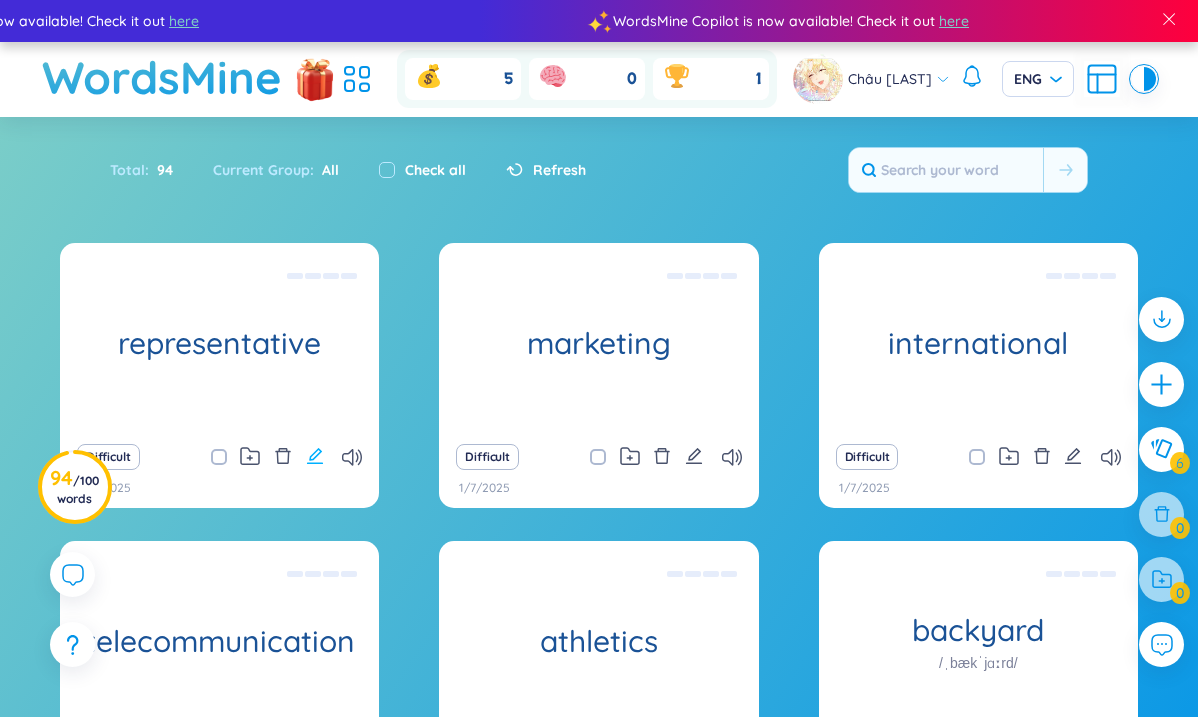 click at bounding box center [315, 456] 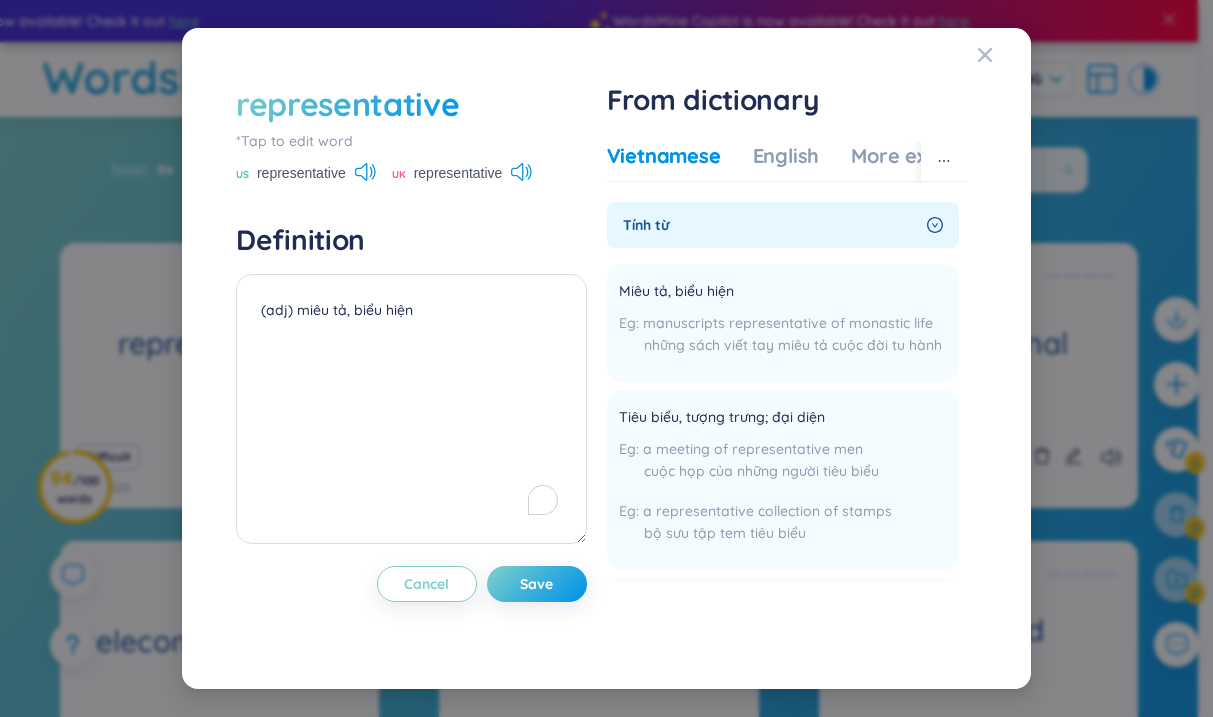 click on "representative" at bounding box center (348, 104) 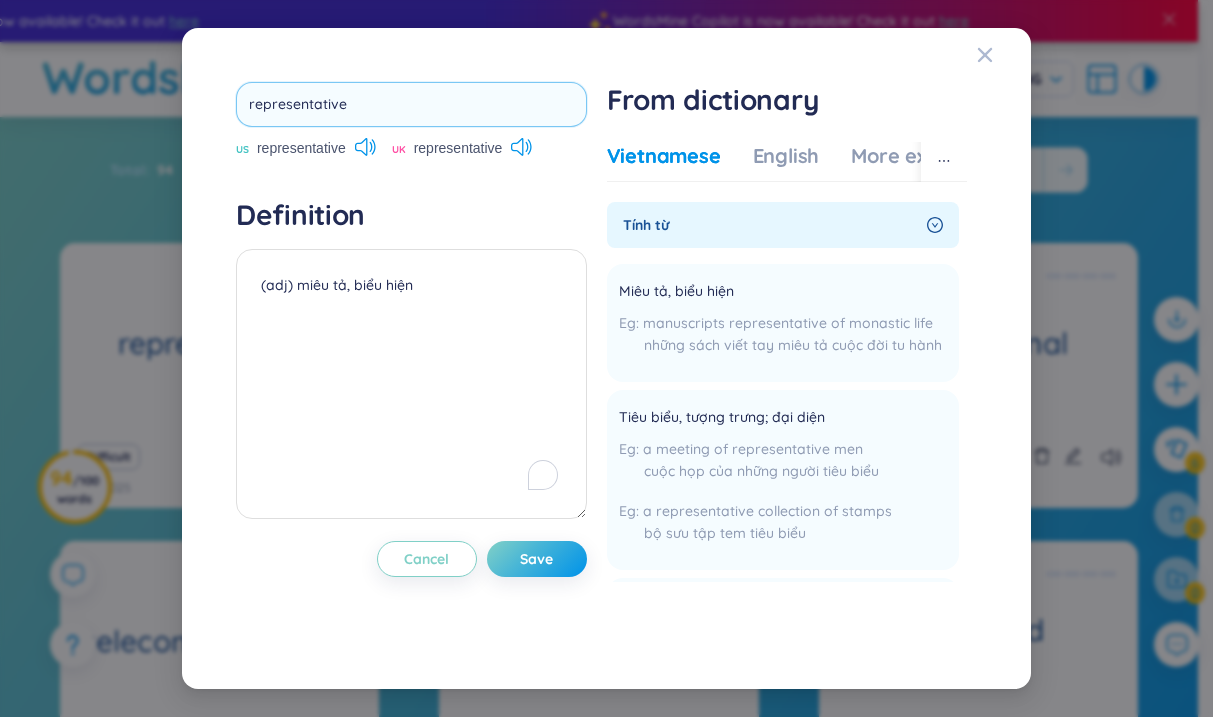 click on "representative" at bounding box center (411, 104) 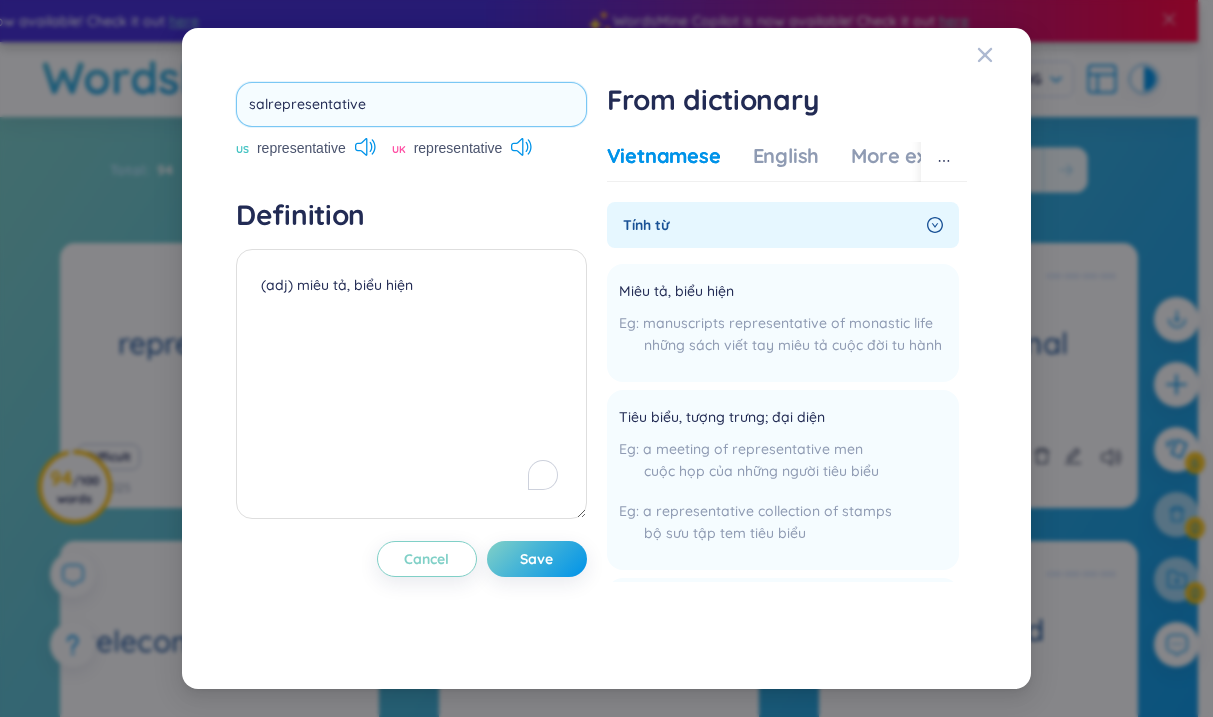 type on "salerepresentative" 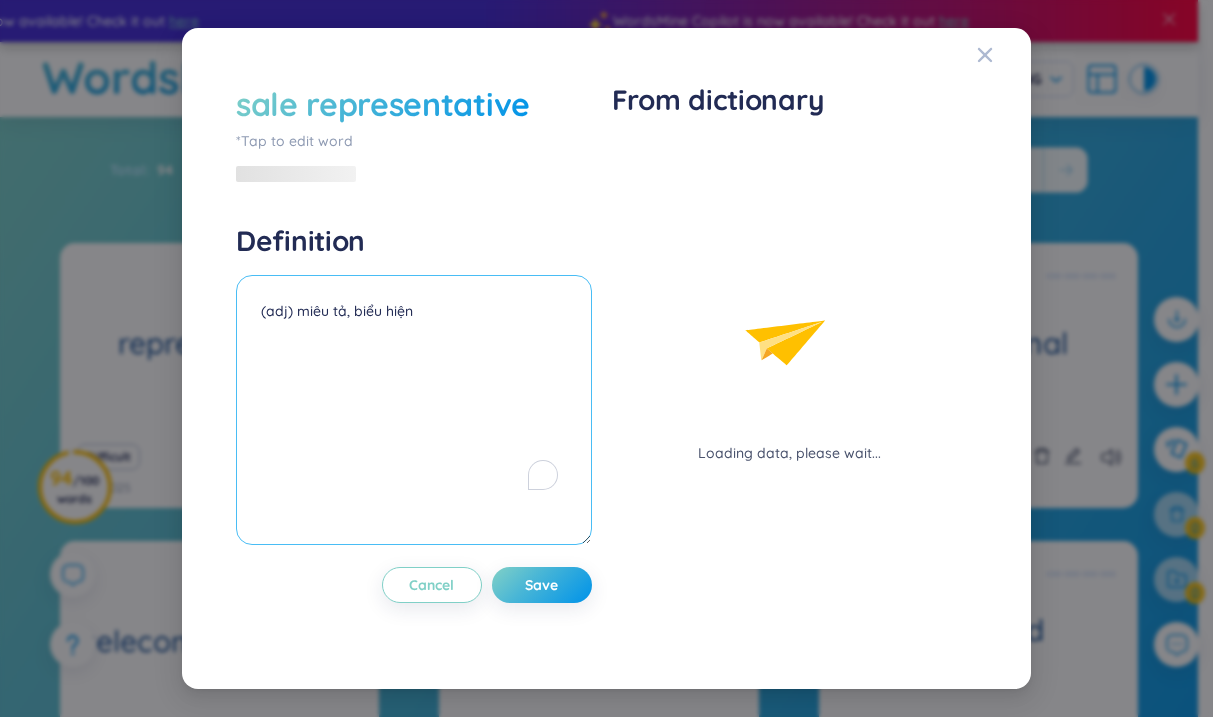 click on "(adj) miêu tả, biểu hiện" at bounding box center (414, 410) 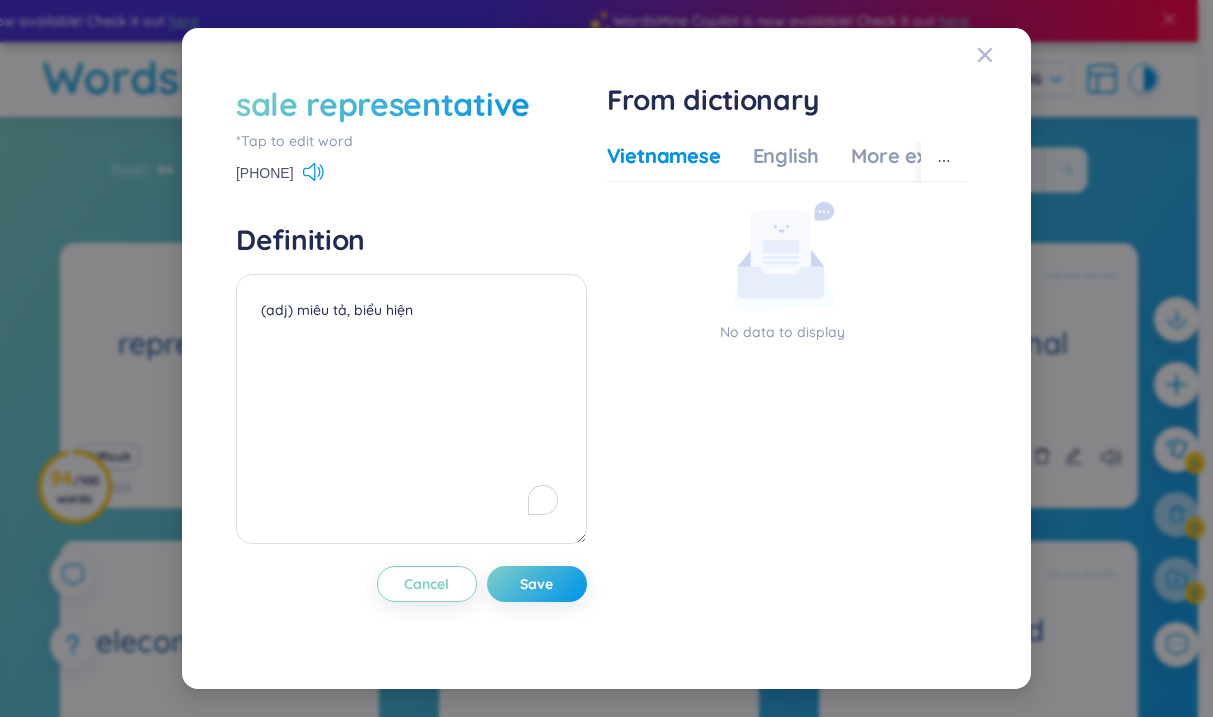 click on "sale representative" at bounding box center [383, 104] 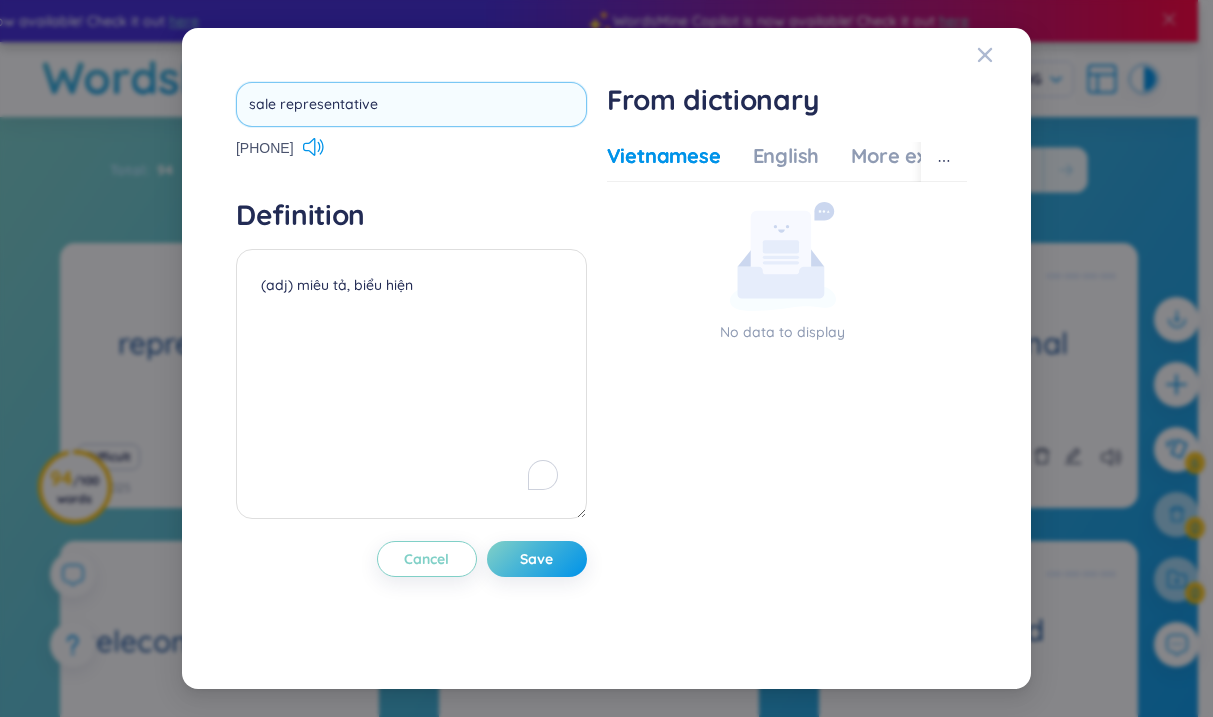 drag, startPoint x: 274, startPoint y: 104, endPoint x: 237, endPoint y: 104, distance: 37 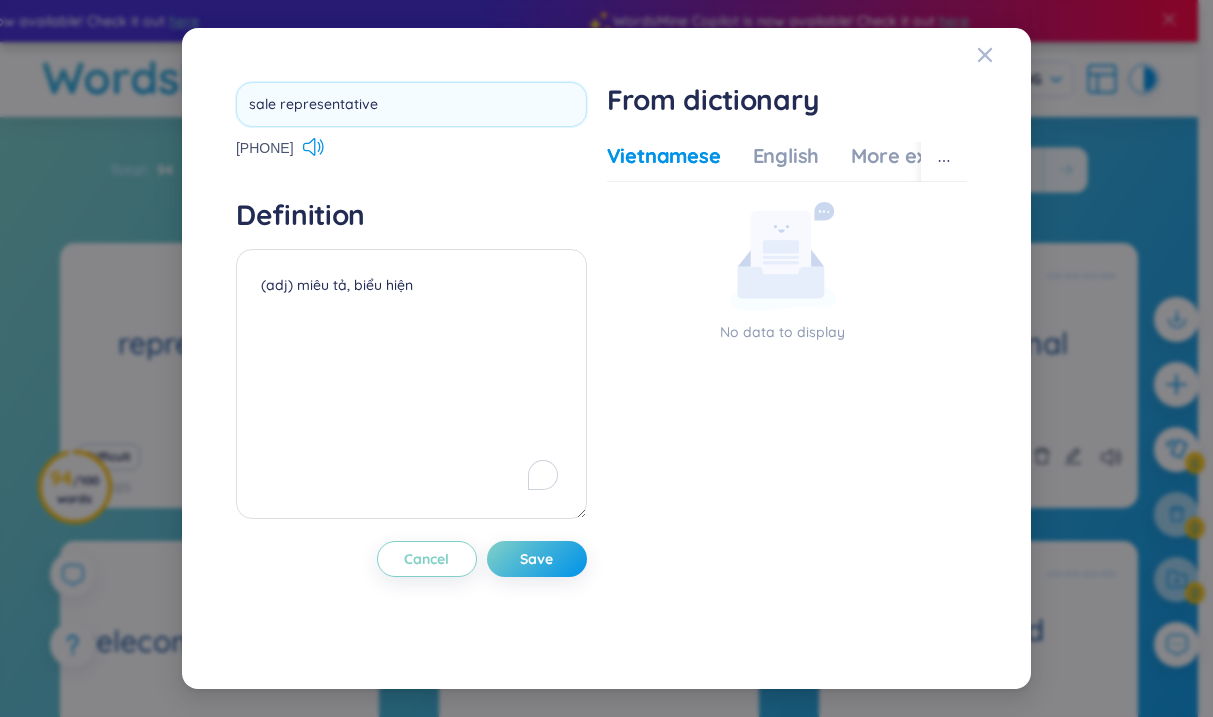 drag, startPoint x: 406, startPoint y: 108, endPoint x: 210, endPoint y: 107, distance: 196.00255 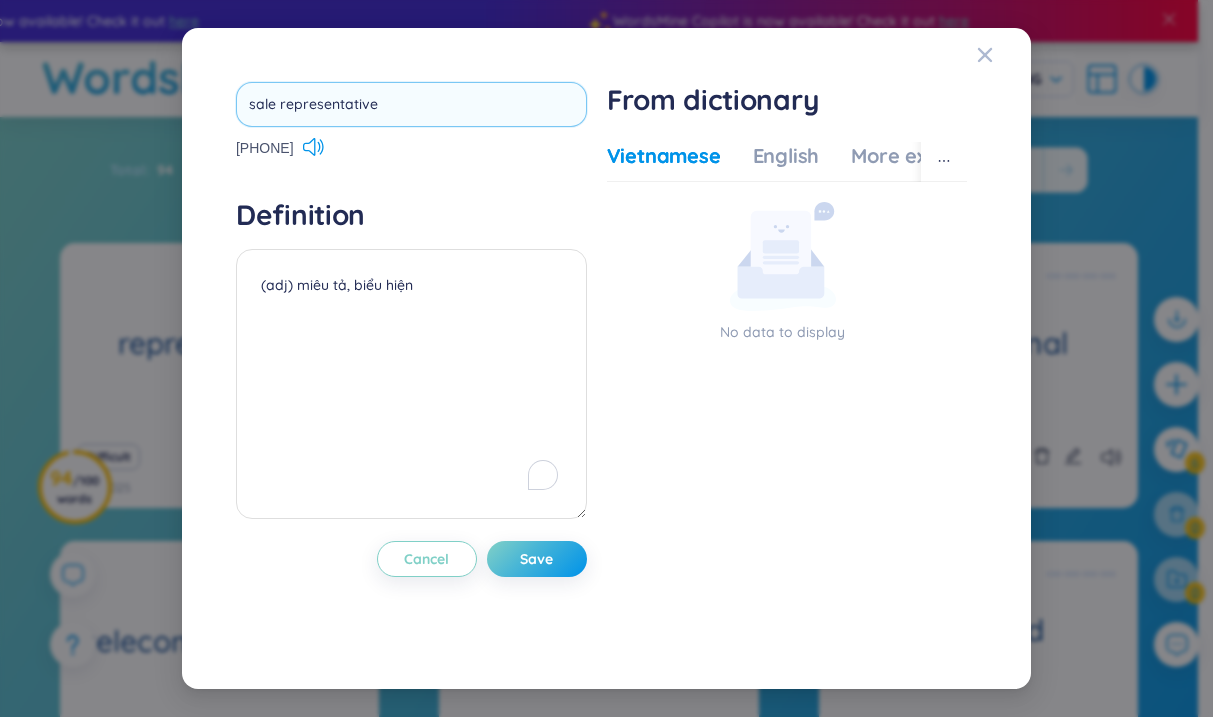 click on "sale representative" at bounding box center [411, 104] 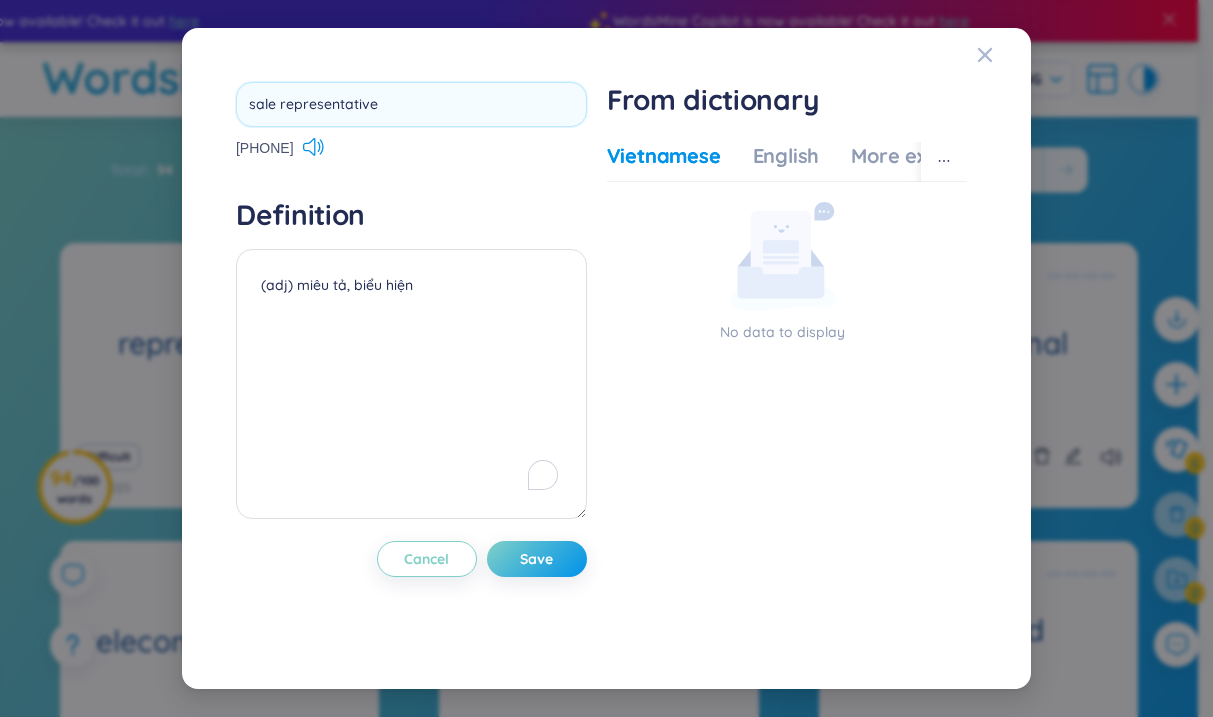 drag, startPoint x: 275, startPoint y: 106, endPoint x: 218, endPoint y: 108, distance: 57.035076 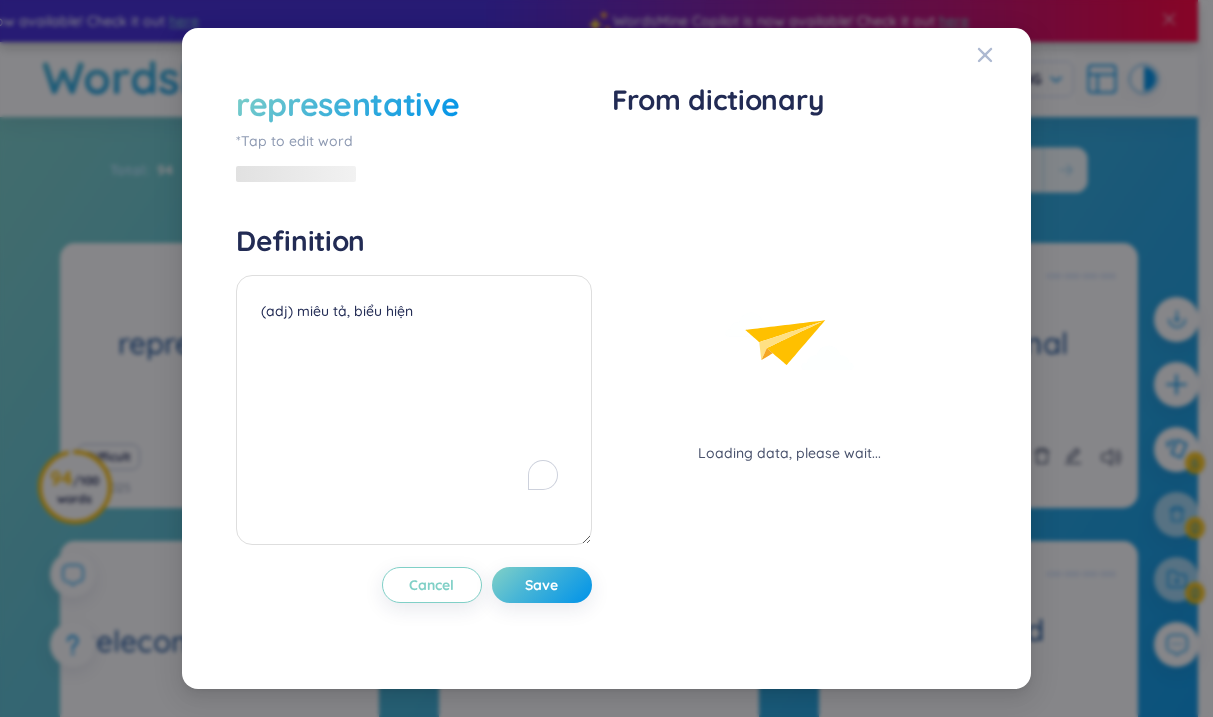 click on "representative *Tap to edit word Definition (adj) miêu tả, biểu hiện Cancel Save" at bounding box center [414, 359] 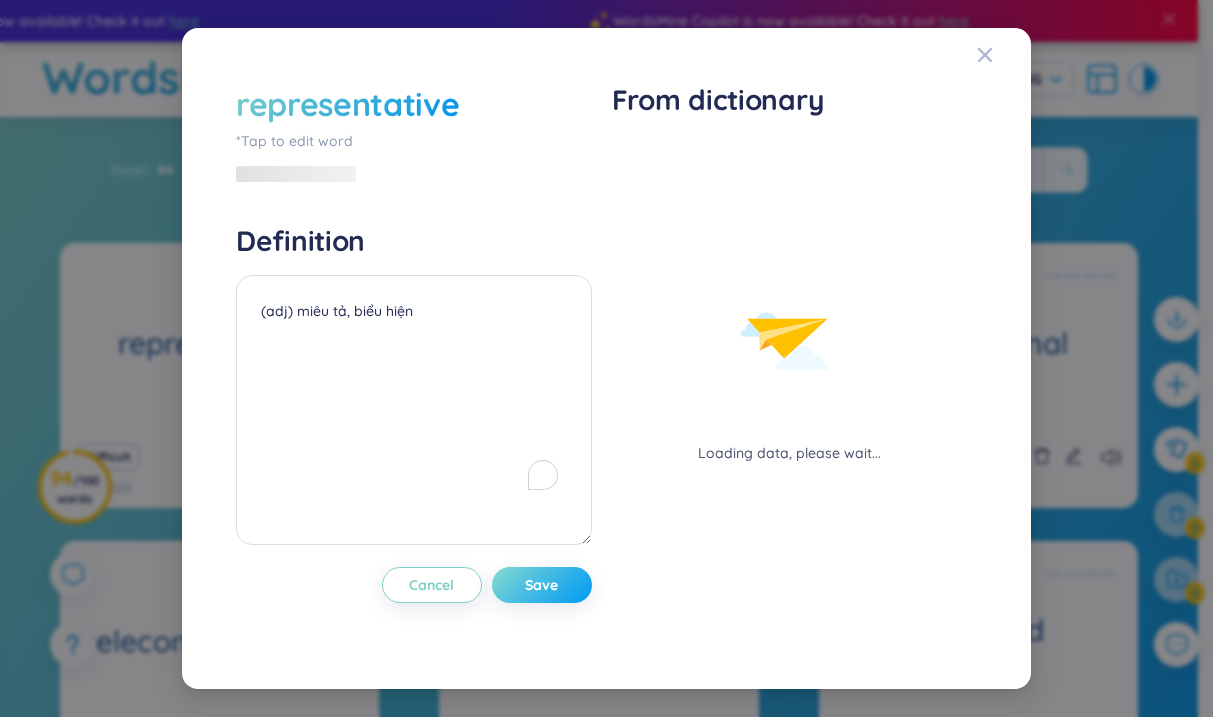 click on "Save" at bounding box center (542, 585) 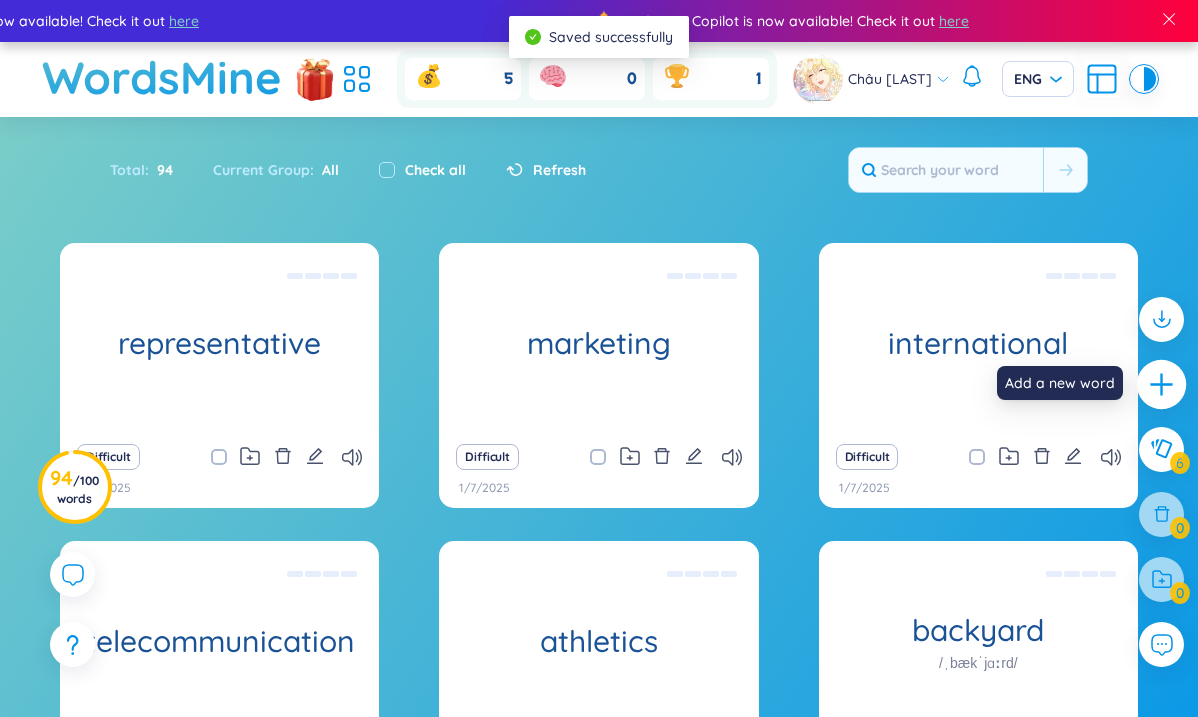 click at bounding box center (1162, 385) 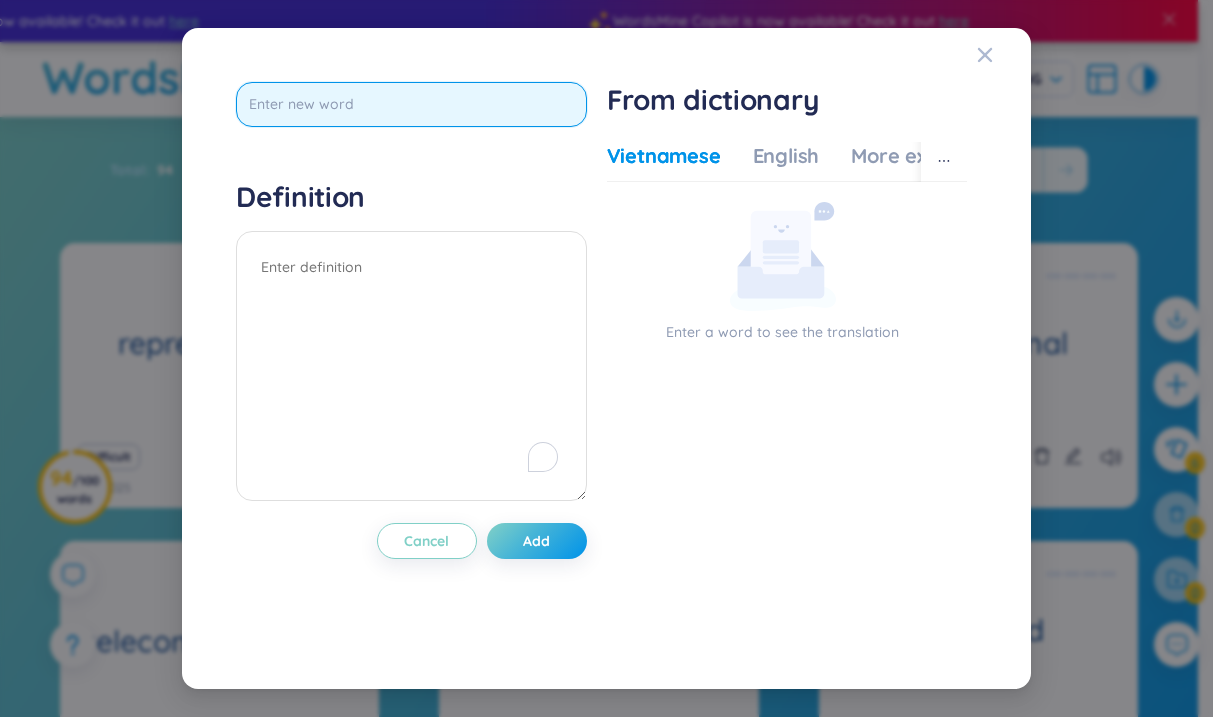 click at bounding box center (411, 104) 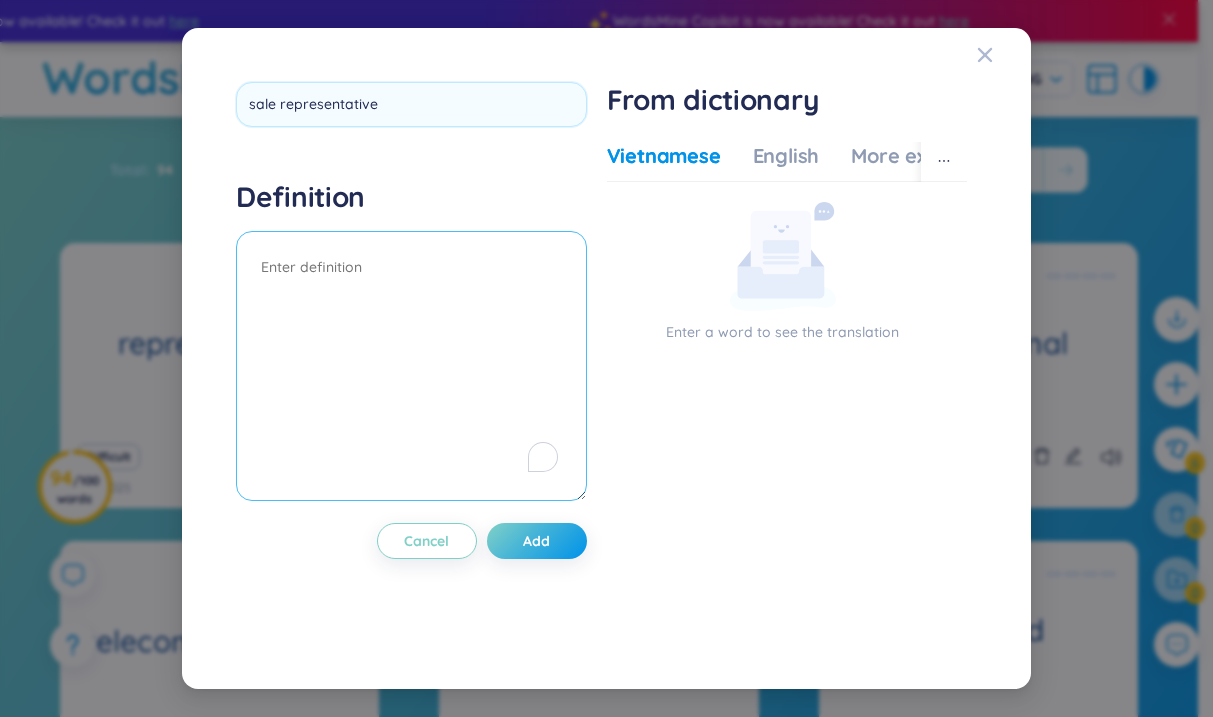 click on "Definition" at bounding box center (411, 343) 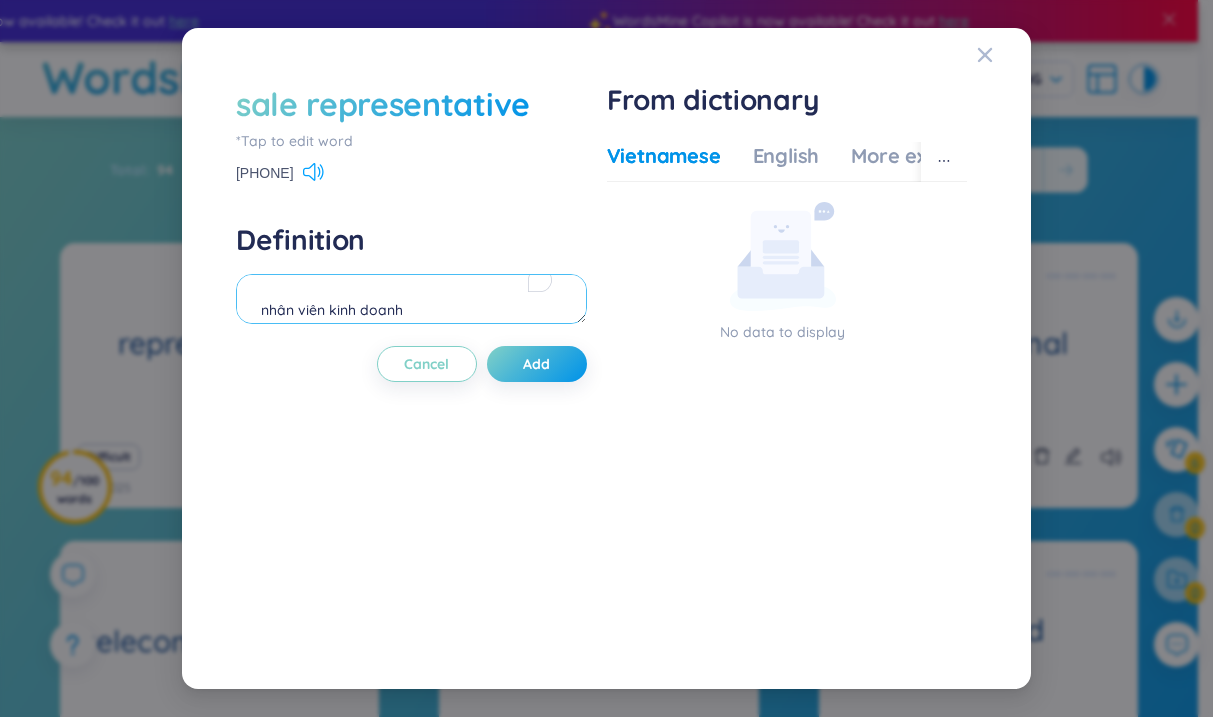 type on "nhân viên kinh doanh" 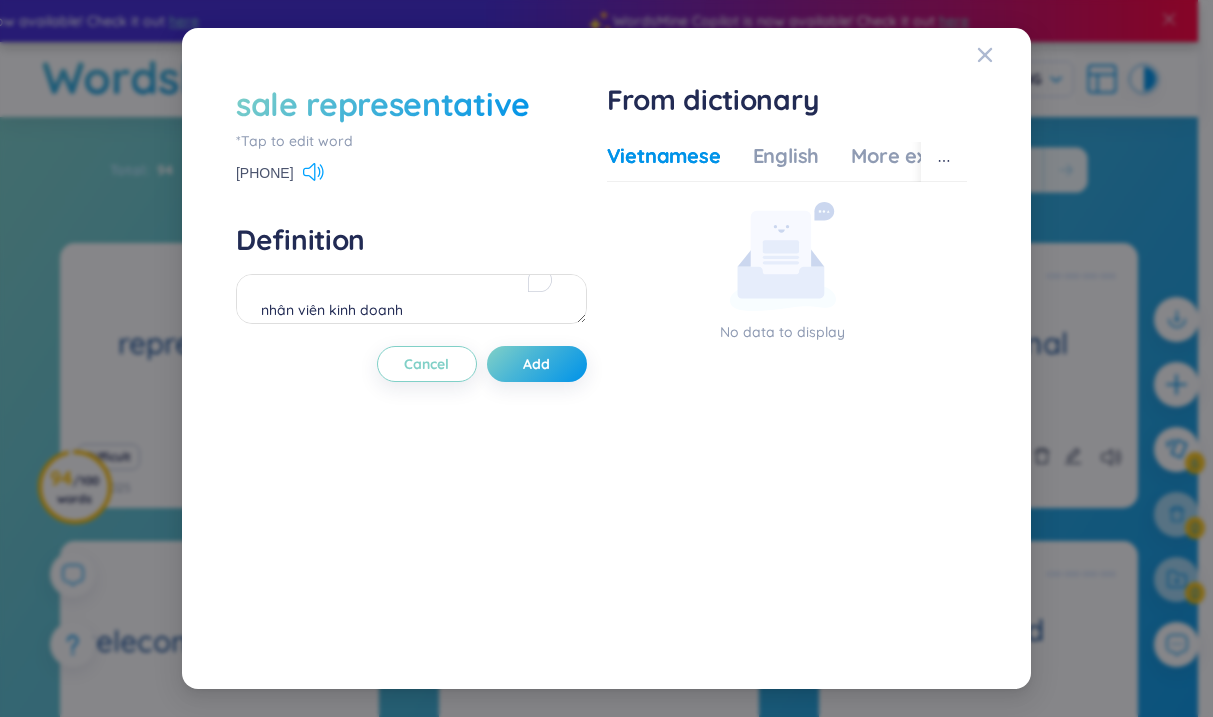 click at bounding box center (313, 172) 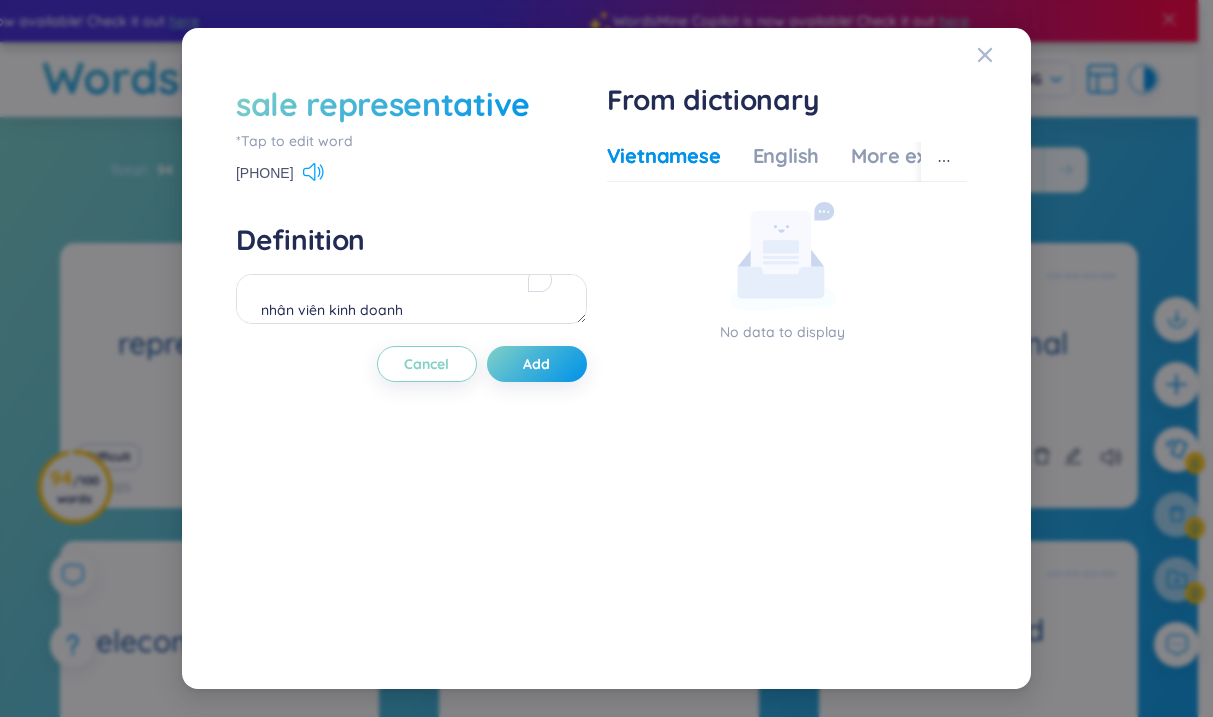 click at bounding box center [318, 172] 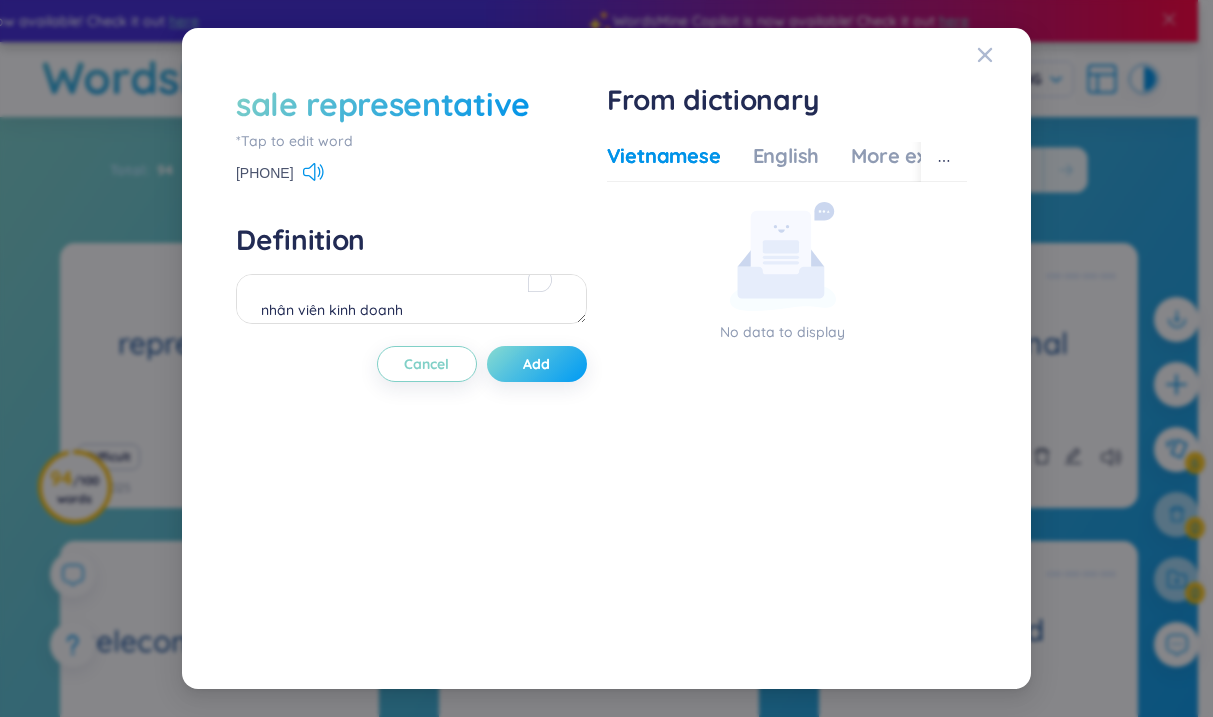 click on "Add" at bounding box center [536, 364] 